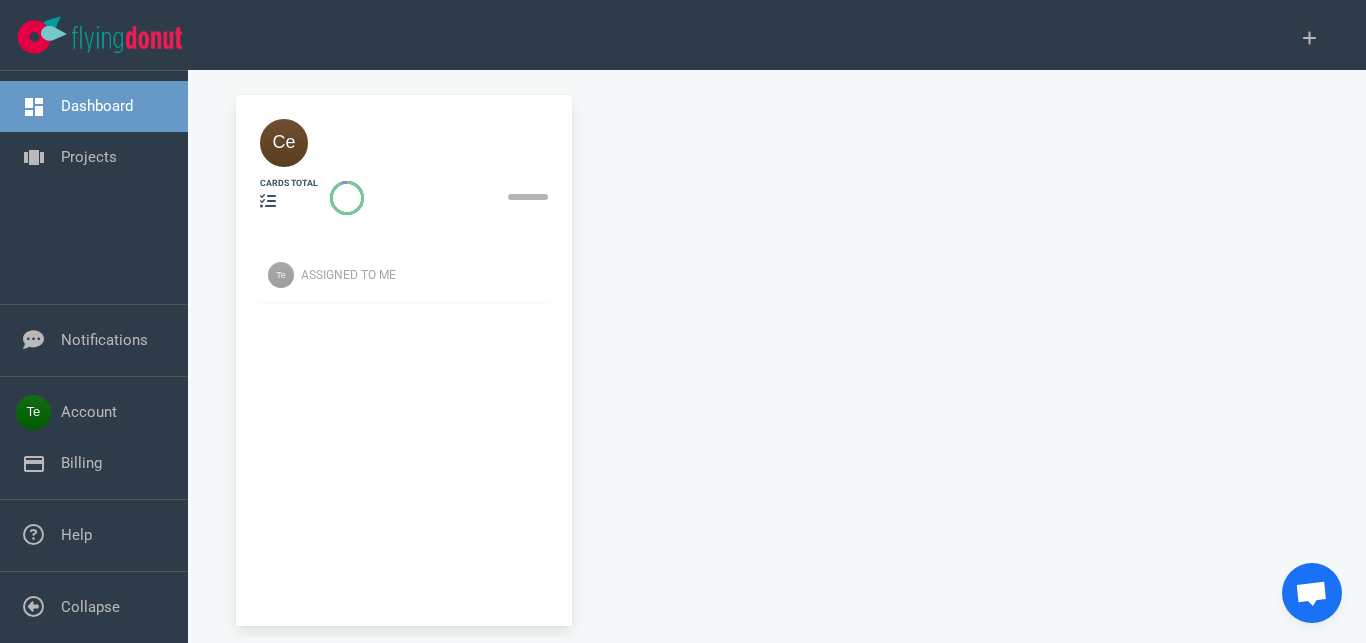 scroll, scrollTop: 0, scrollLeft: 0, axis: both 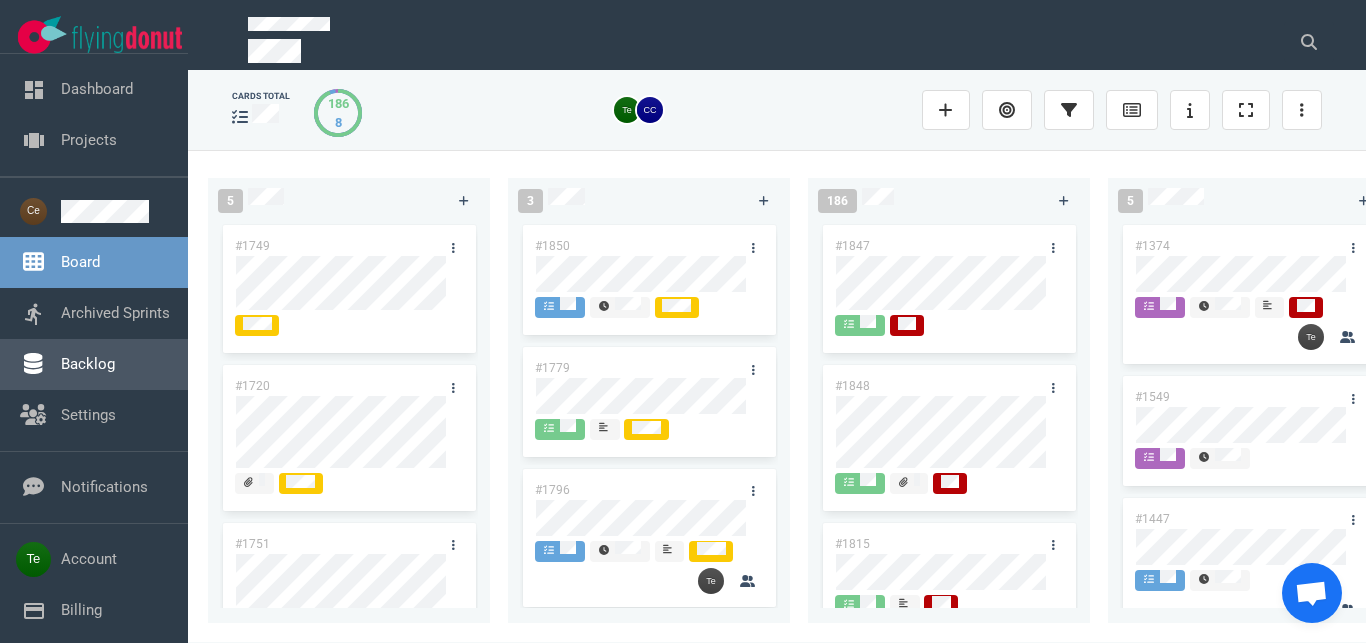 click on "Backlog" at bounding box center [88, 364] 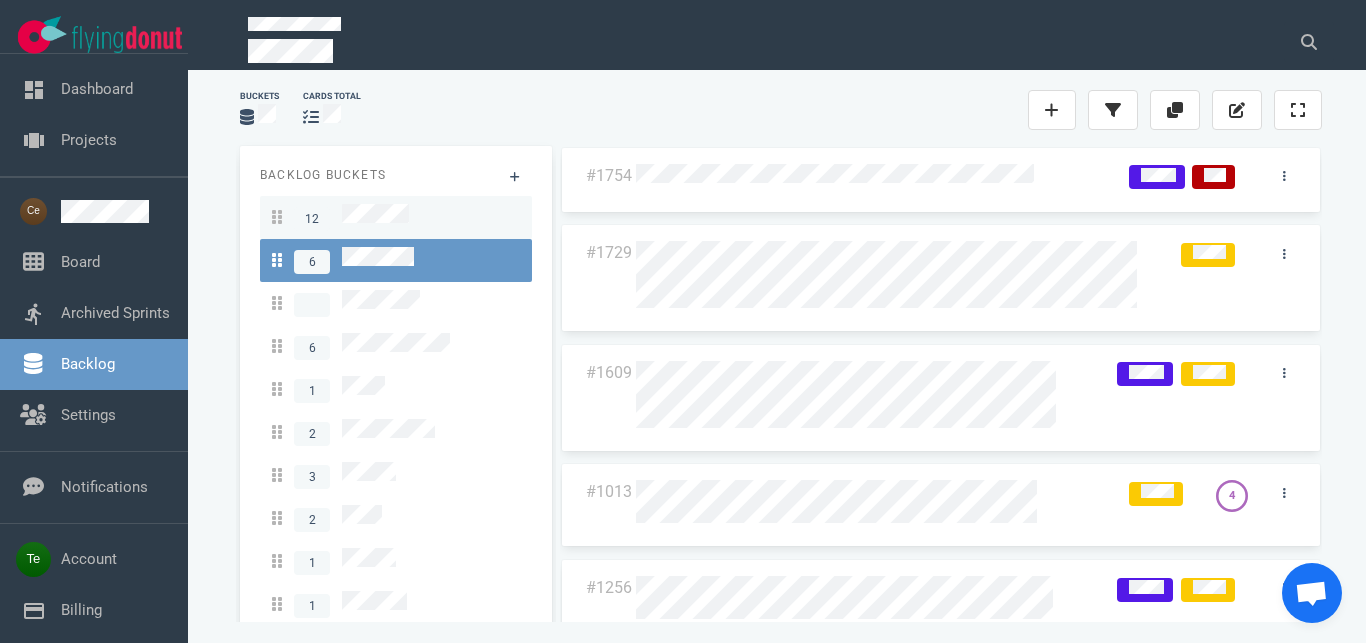 click on "12" at bounding box center (396, 217) 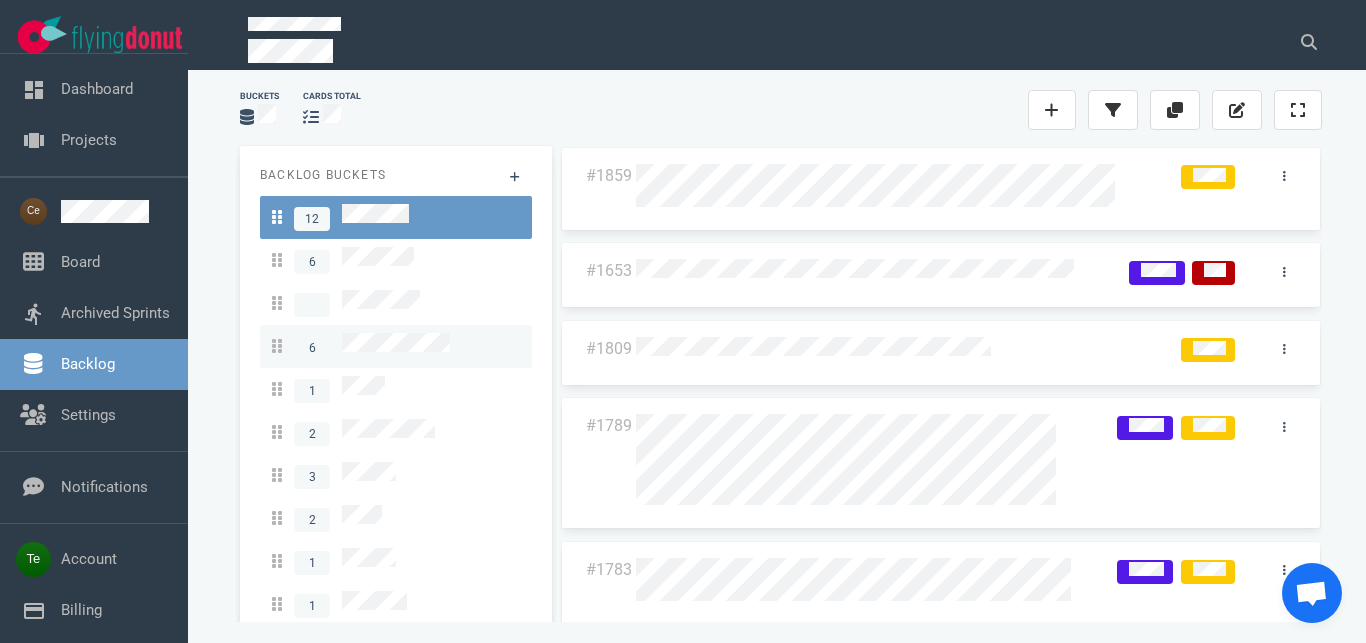 click on "6" at bounding box center (361, 346) 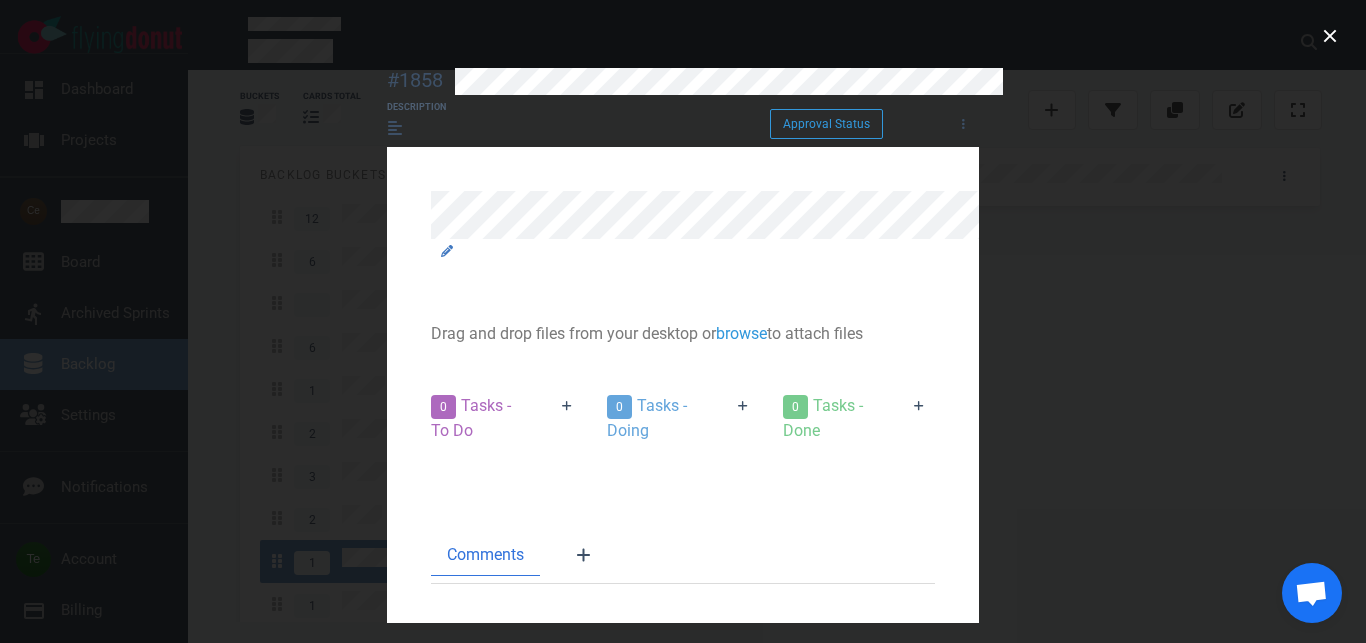 click on "#1858 Approval Status Description   Approval Status" at bounding box center [683, 107] 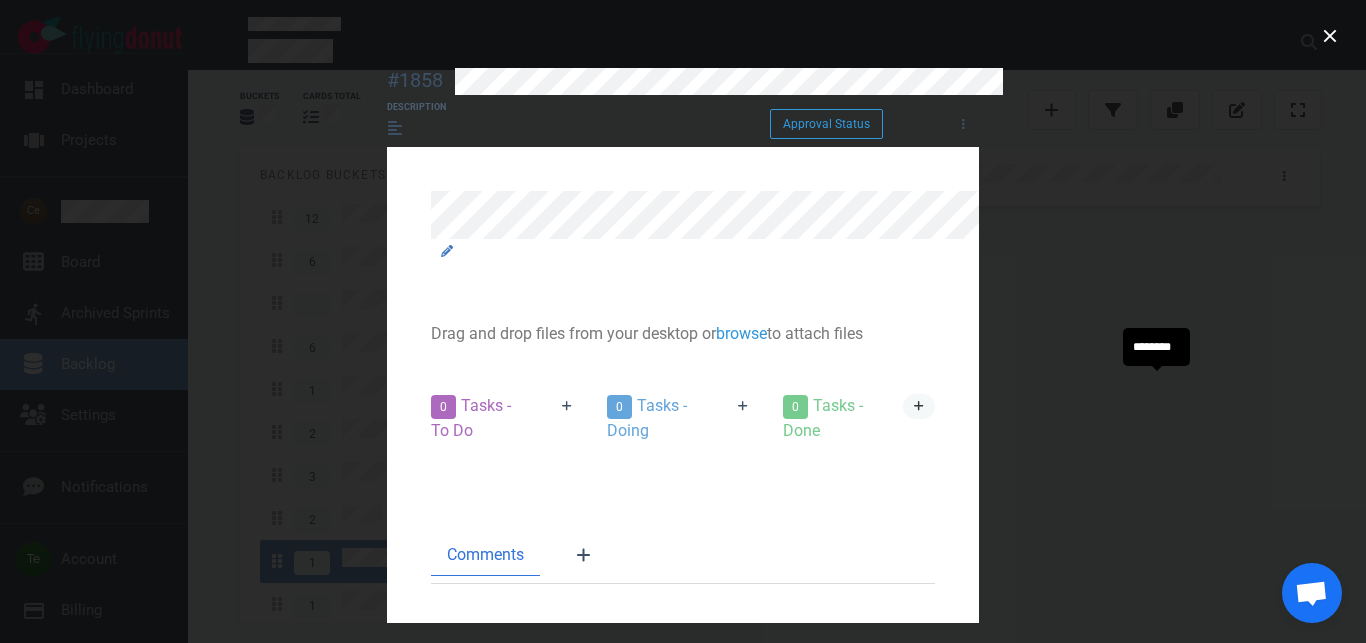 click 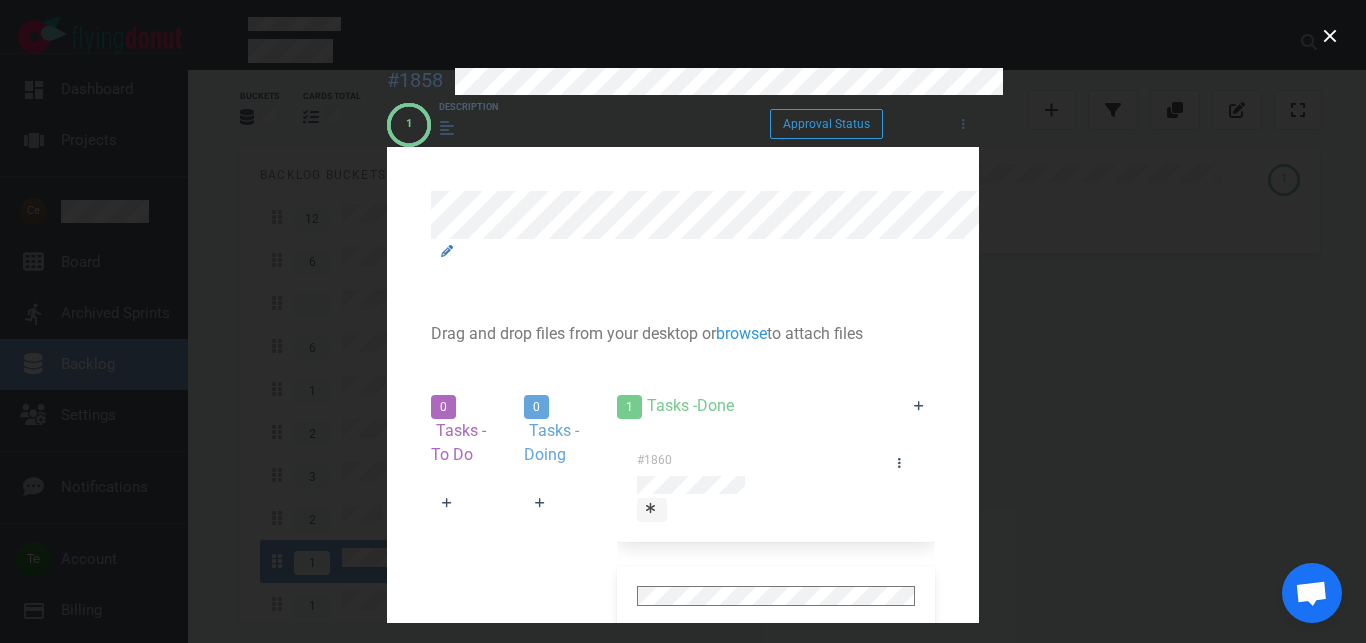 scroll, scrollTop: 245, scrollLeft: 0, axis: vertical 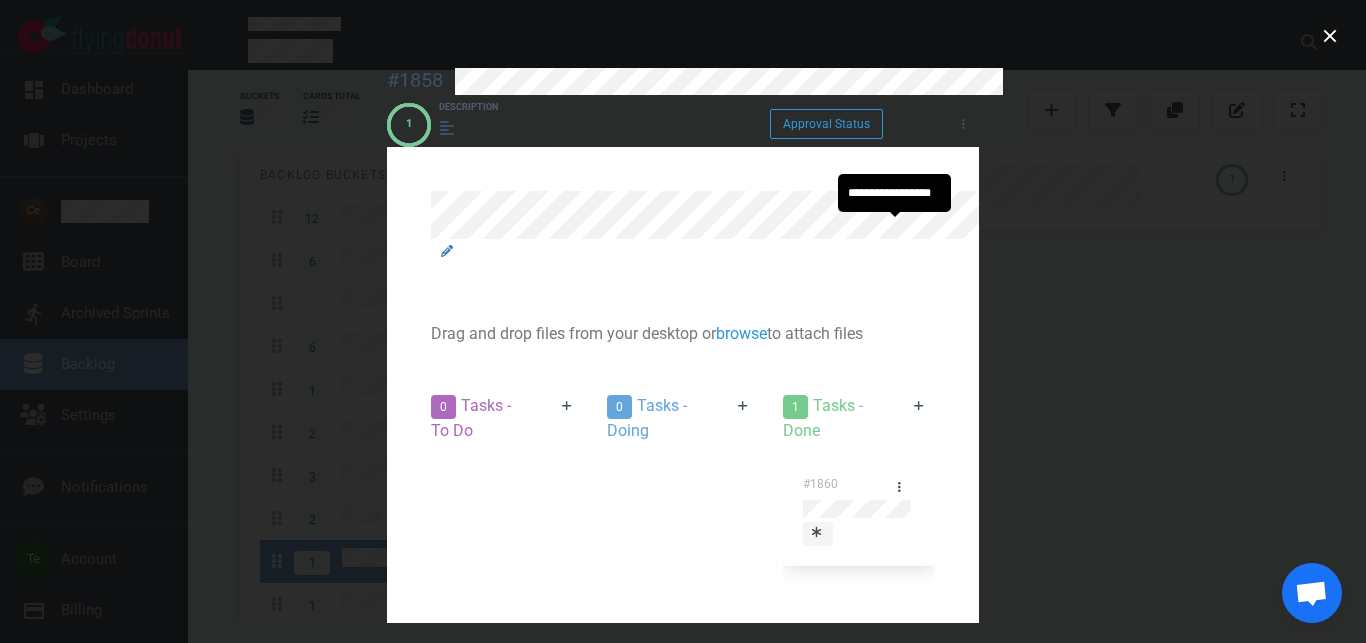 click at bounding box center (818, 532) 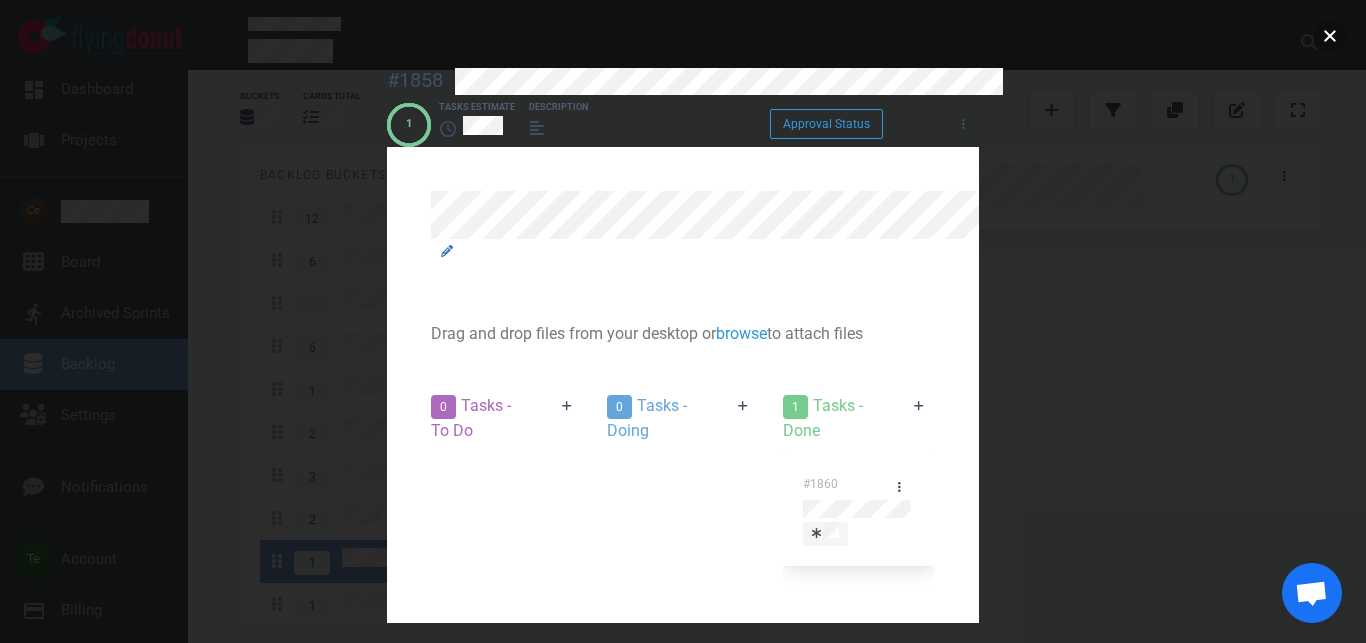 click at bounding box center [1330, 36] 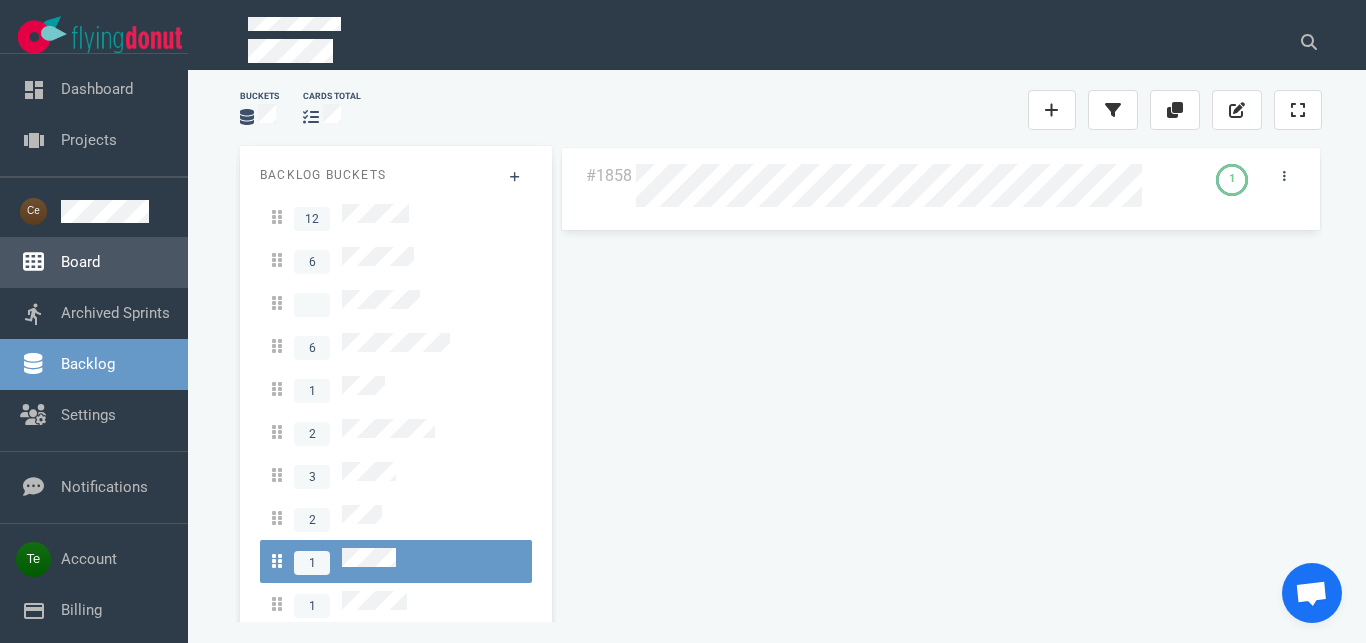 click on "Board" at bounding box center [80, 262] 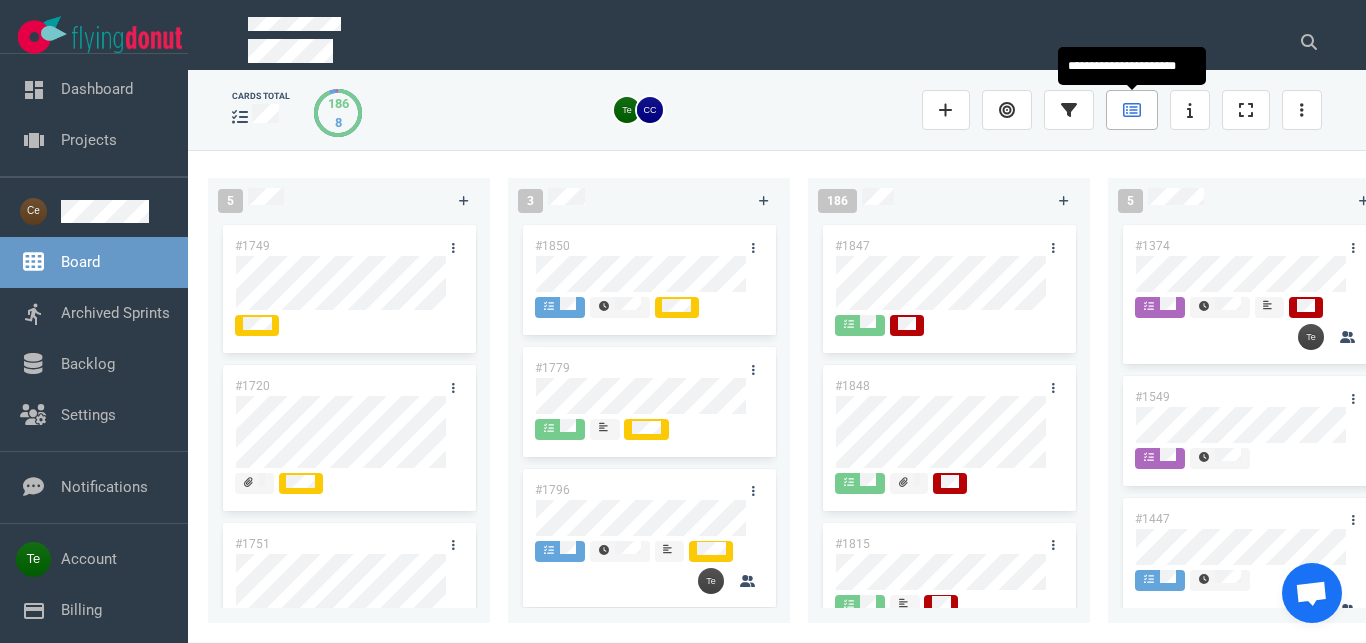 click 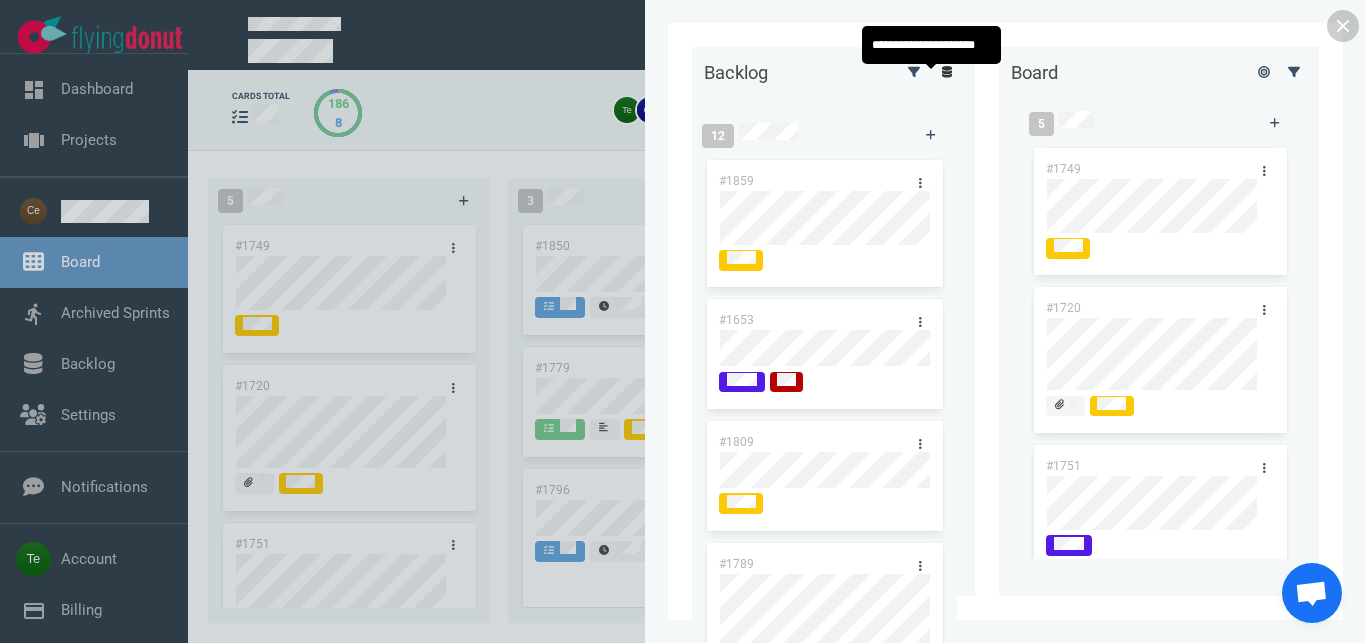 click at bounding box center (947, 71) 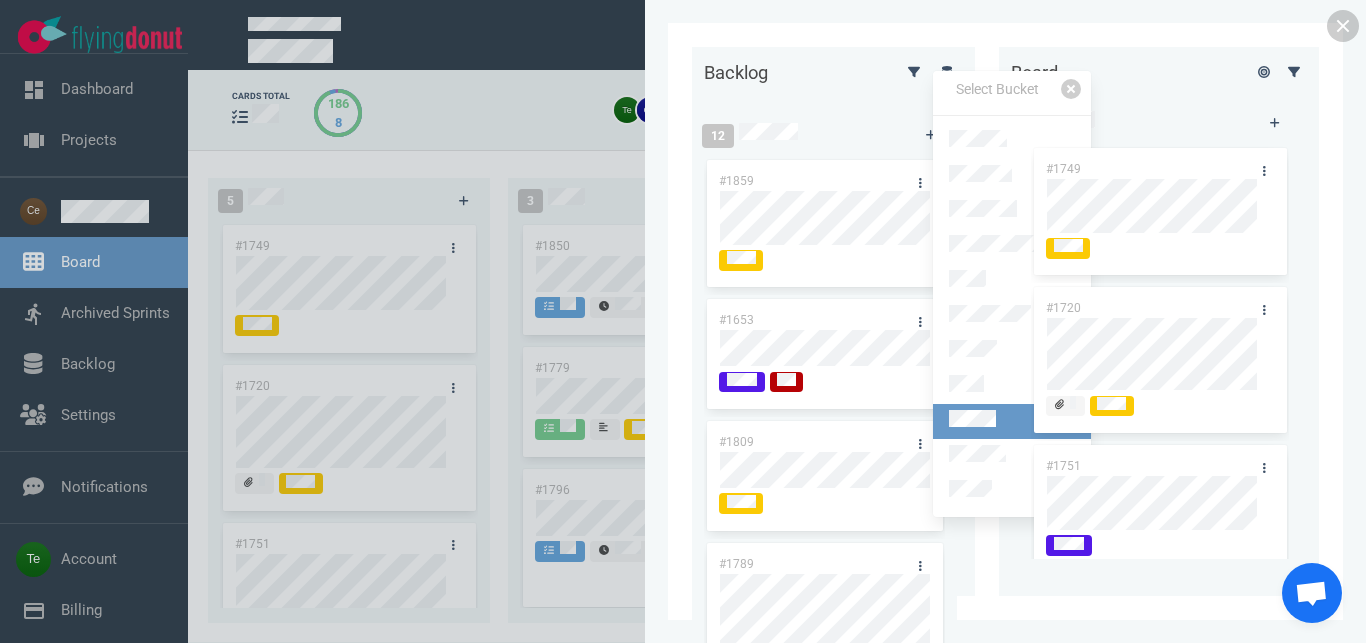 click at bounding box center [1012, 421] 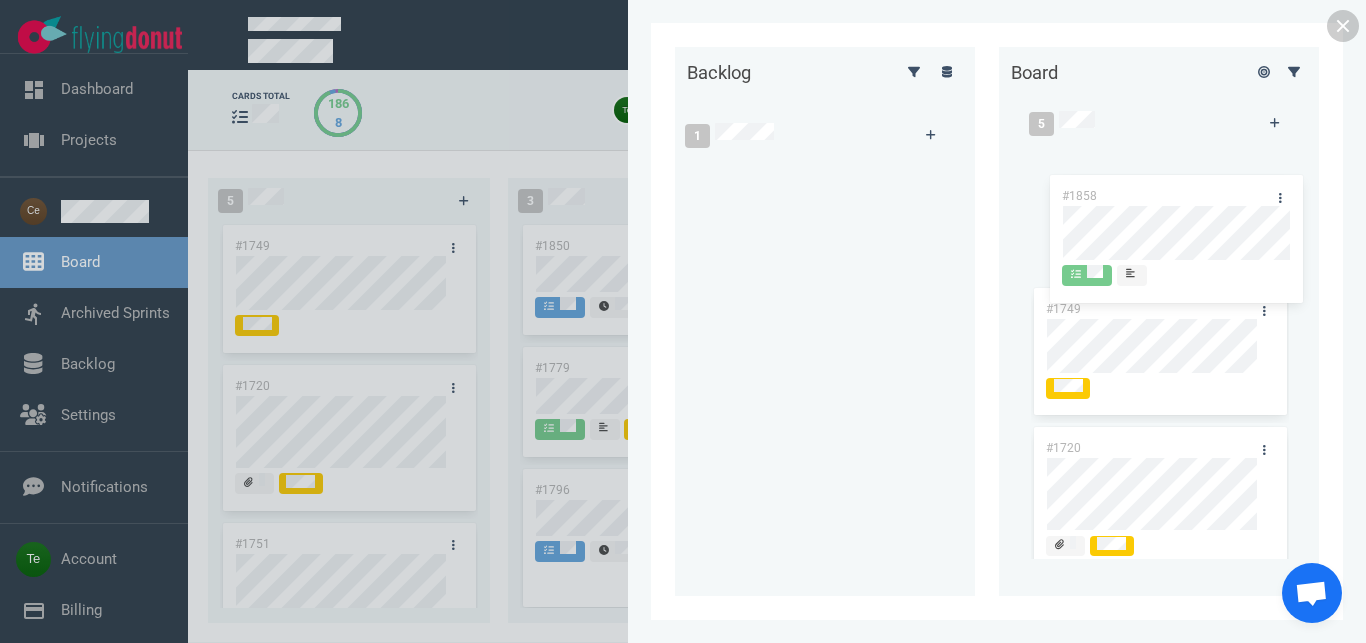 drag, startPoint x: 779, startPoint y: 171, endPoint x: 1139, endPoint y: 187, distance: 360.35538 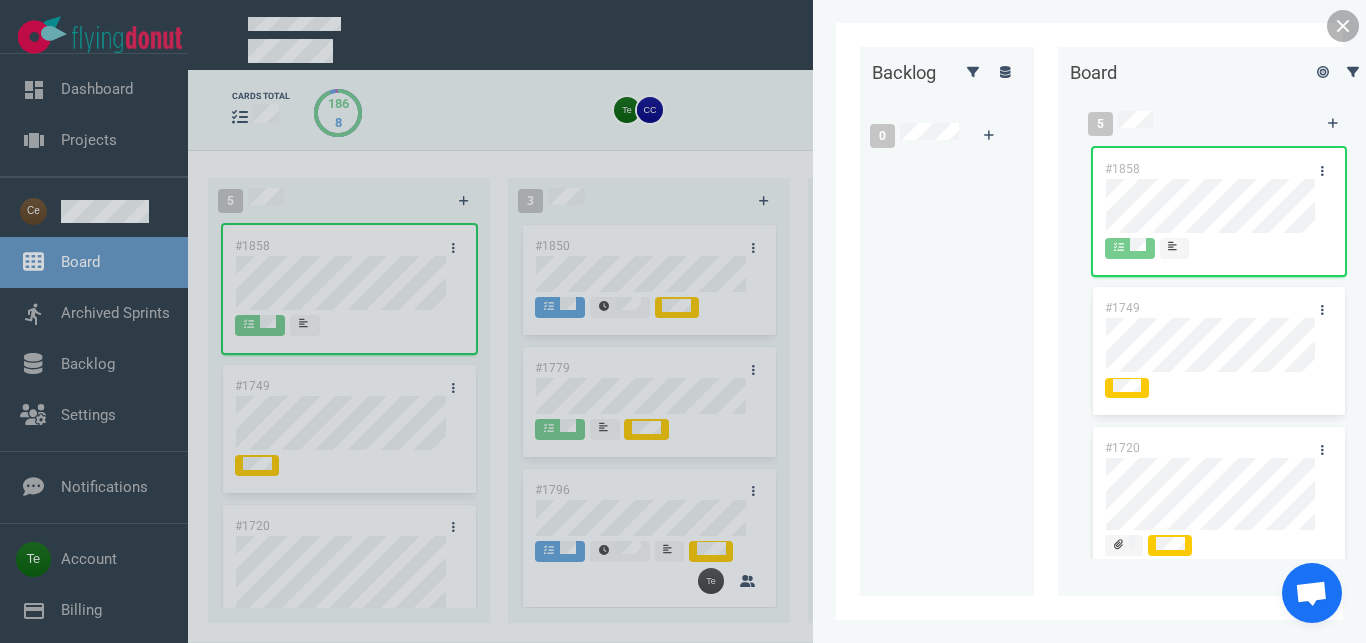 click at bounding box center (1343, 26) 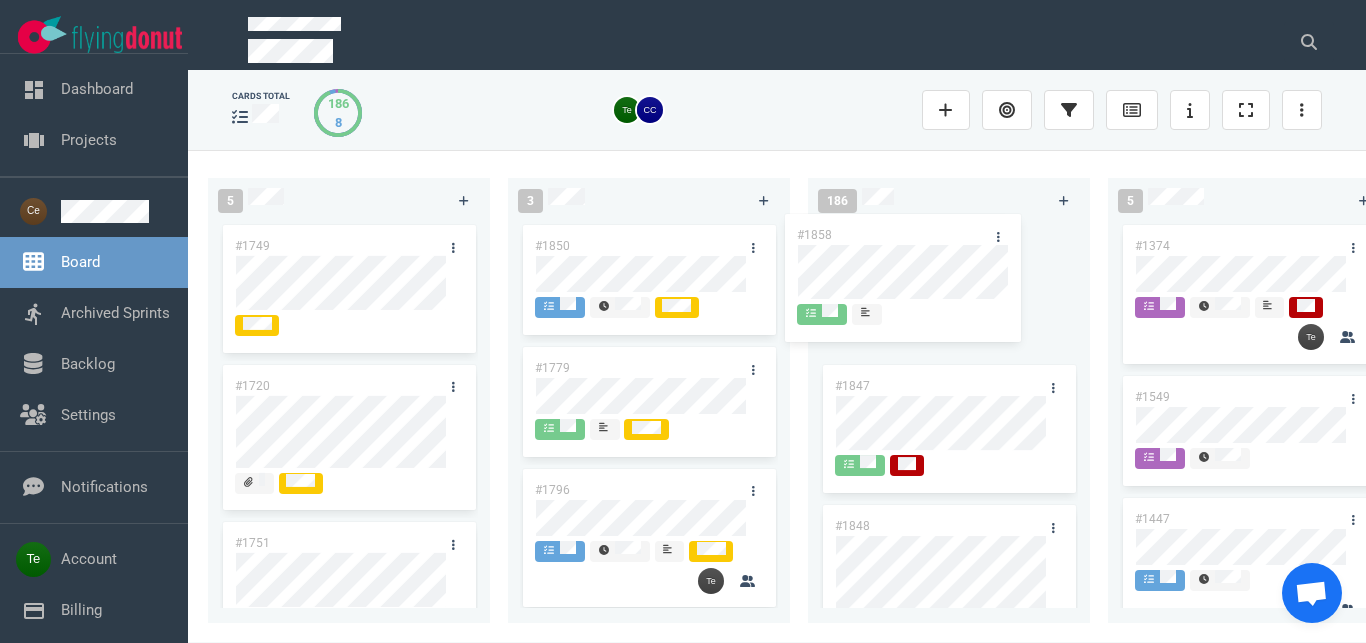drag, startPoint x: 354, startPoint y: 236, endPoint x: 916, endPoint y: 225, distance: 562.10767 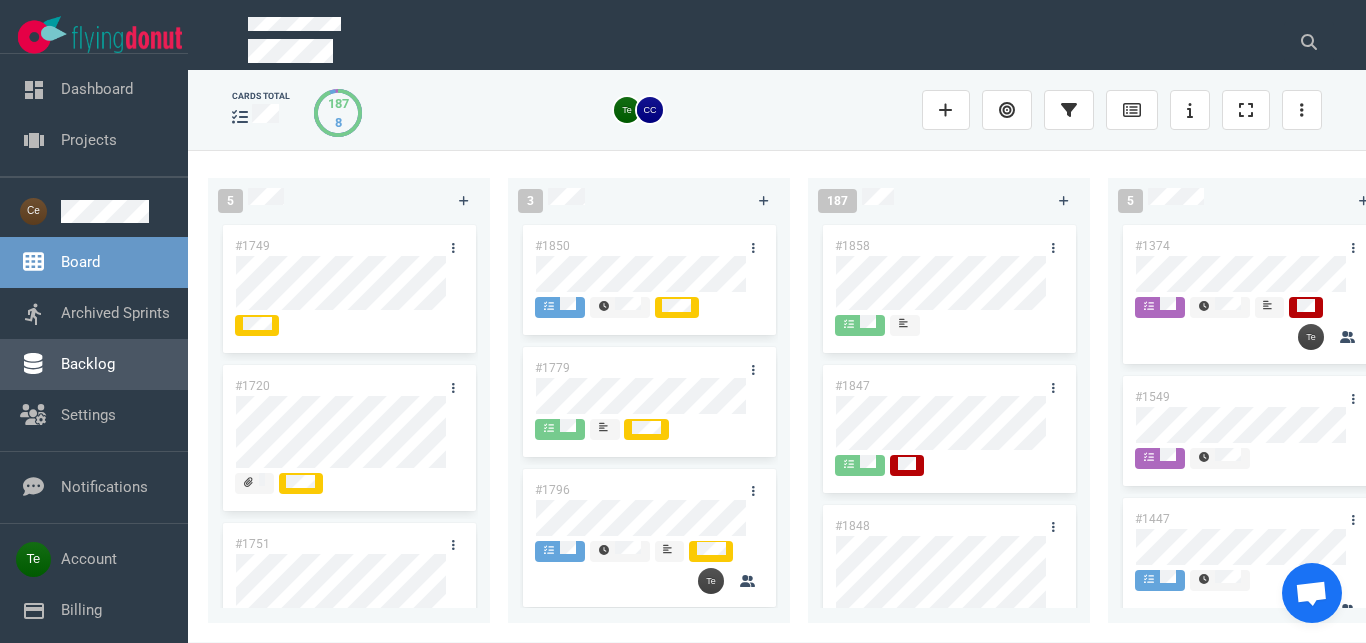 click on "Backlog" at bounding box center (88, 364) 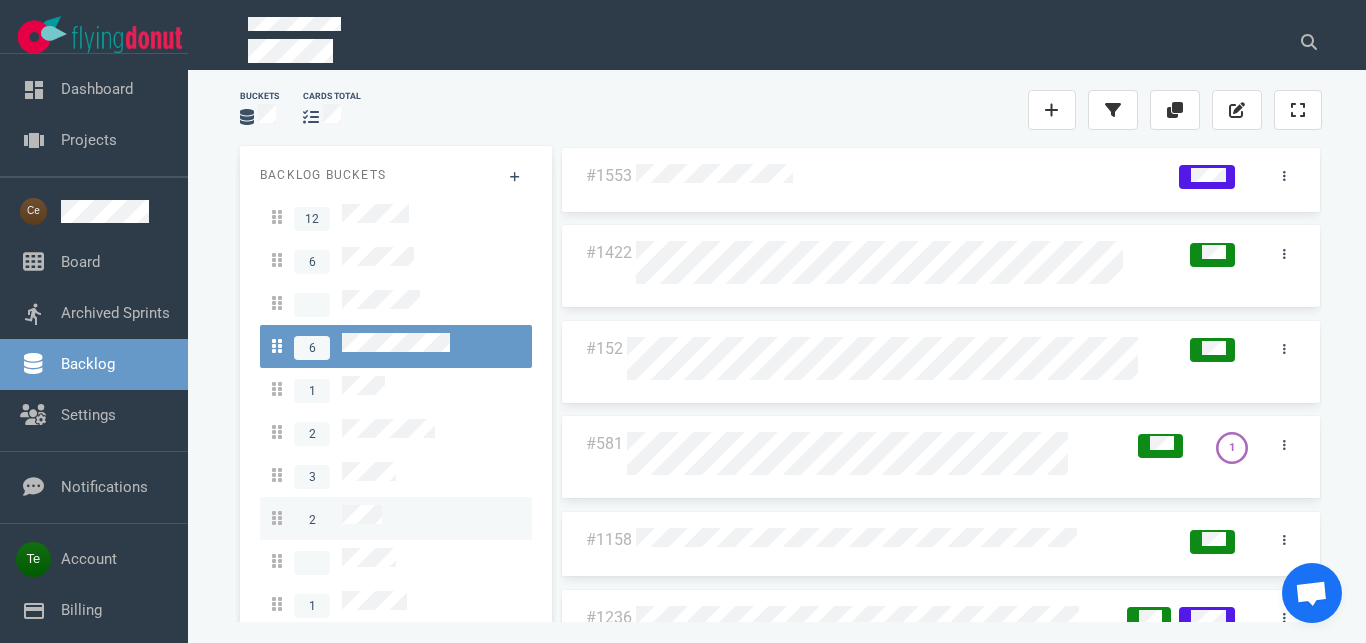 scroll, scrollTop: 34, scrollLeft: 0, axis: vertical 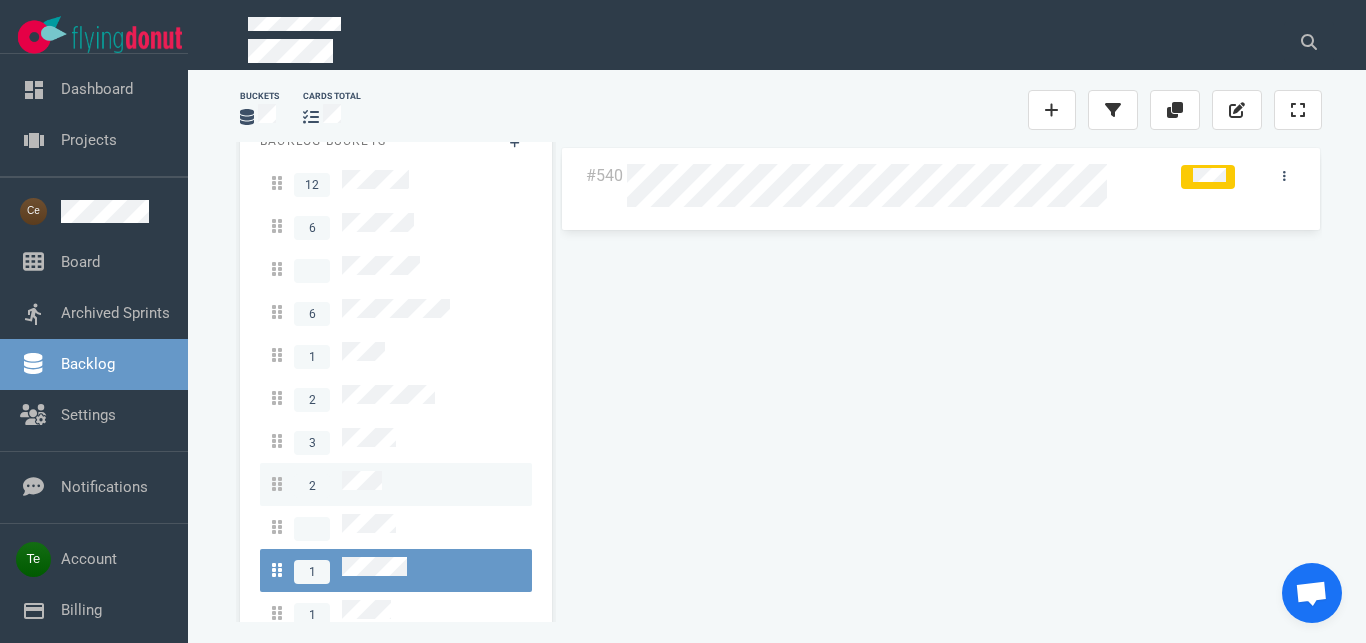 click on "2" at bounding box center (396, 484) 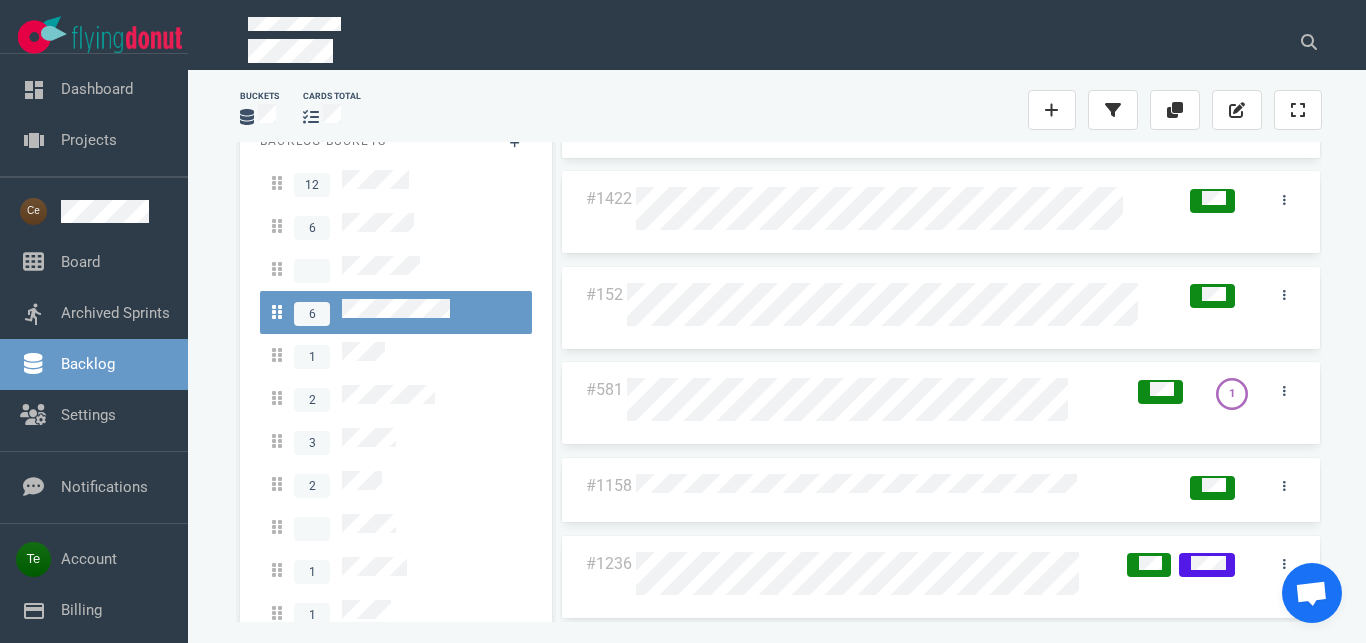 scroll, scrollTop: 0, scrollLeft: 0, axis: both 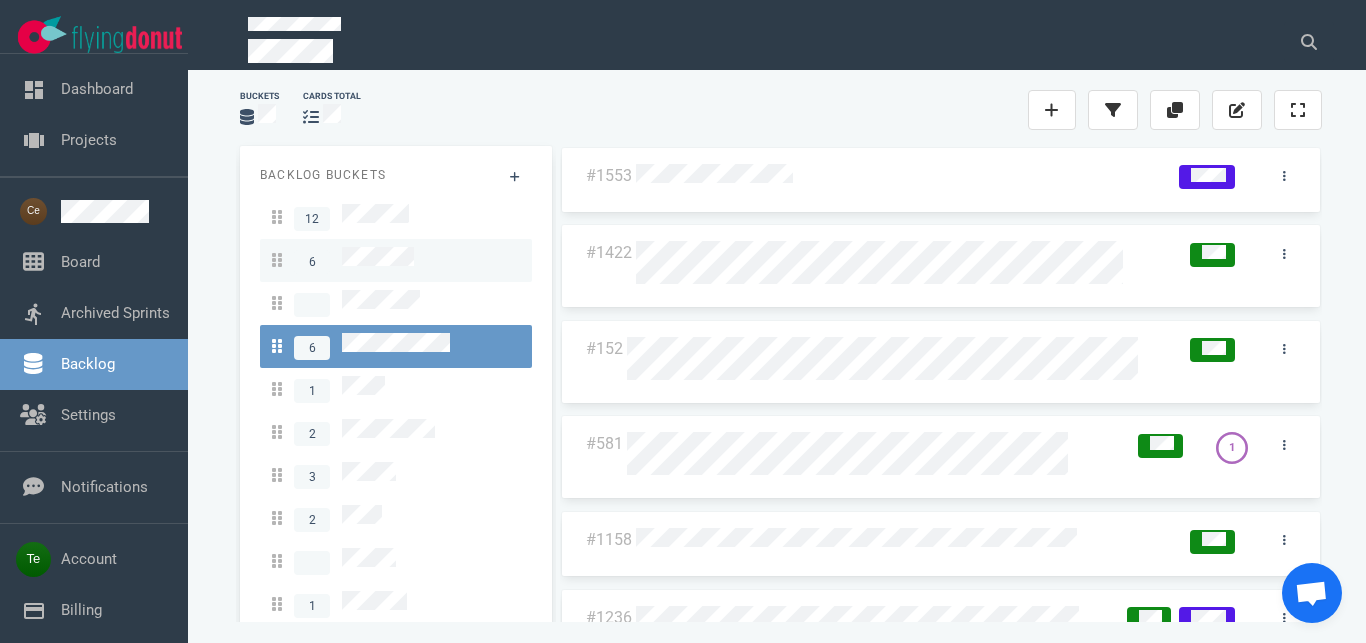click on "6" at bounding box center [343, 260] 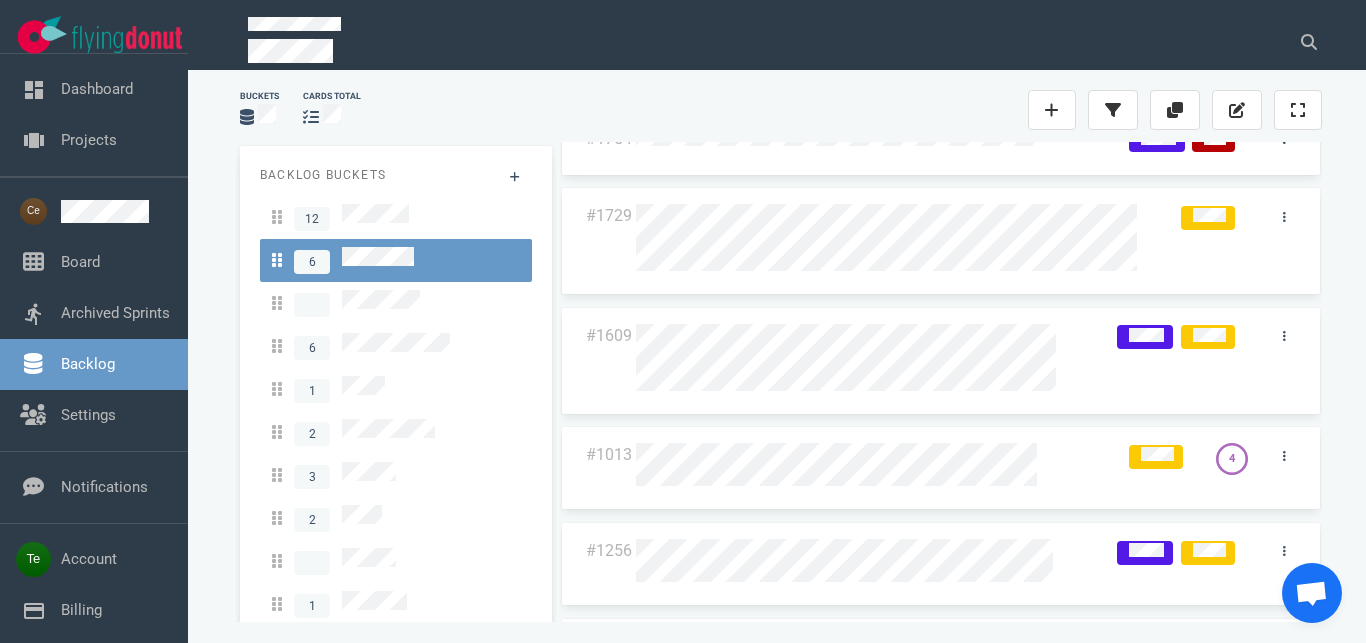 scroll, scrollTop: 0, scrollLeft: 0, axis: both 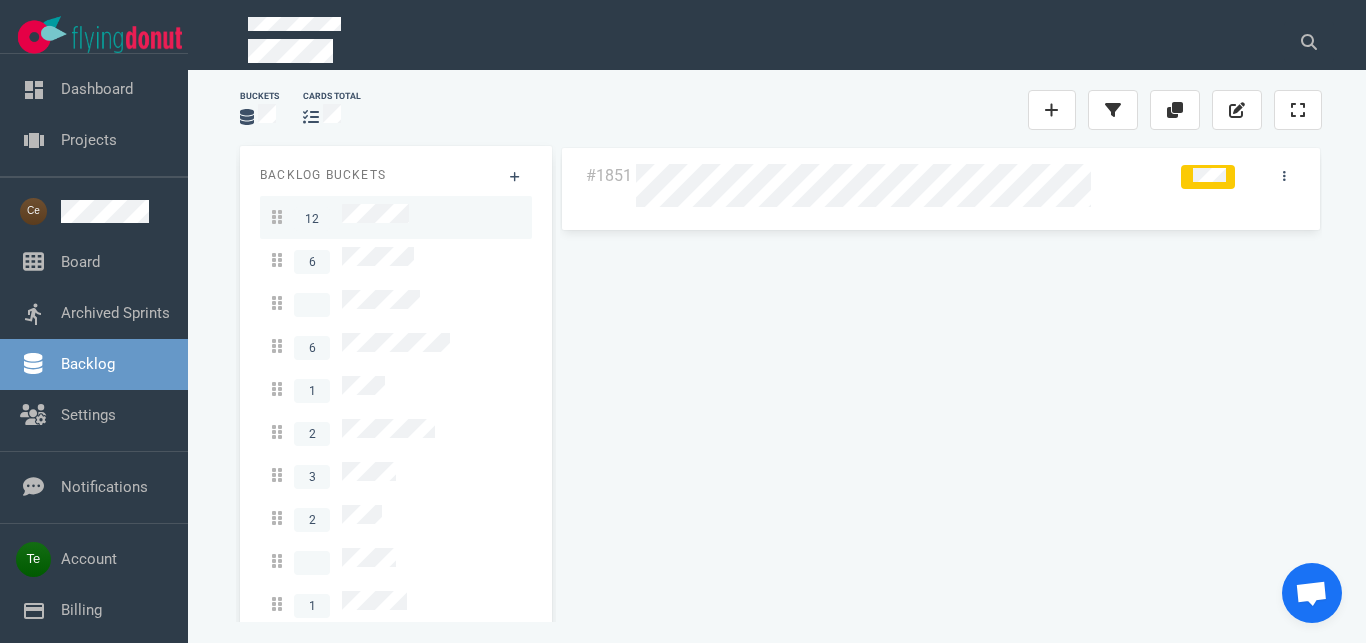click on "12" at bounding box center (340, 217) 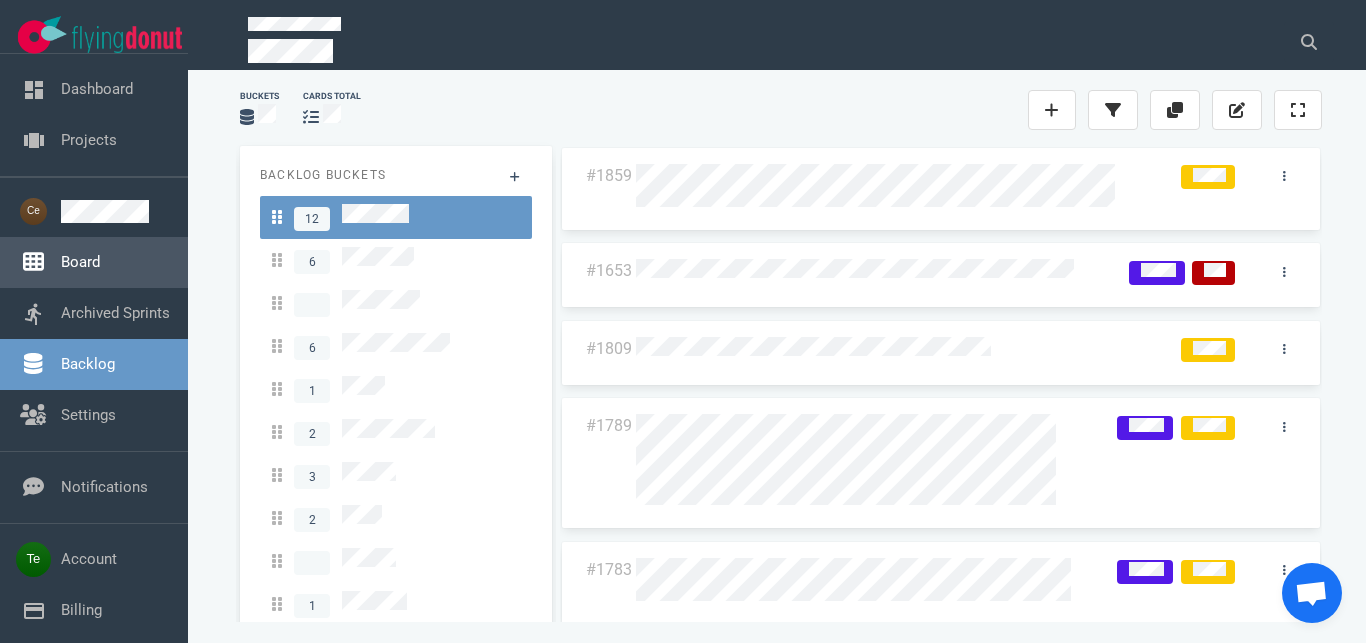 click on "Board" at bounding box center (80, 262) 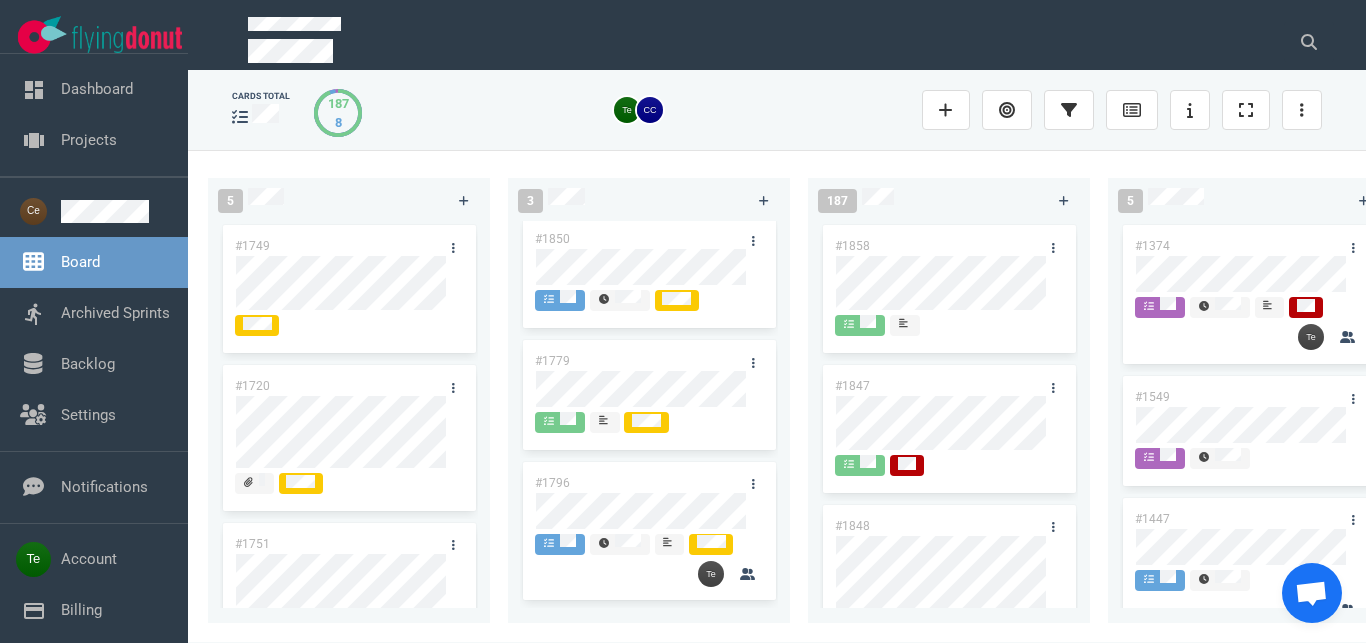scroll, scrollTop: 0, scrollLeft: 0, axis: both 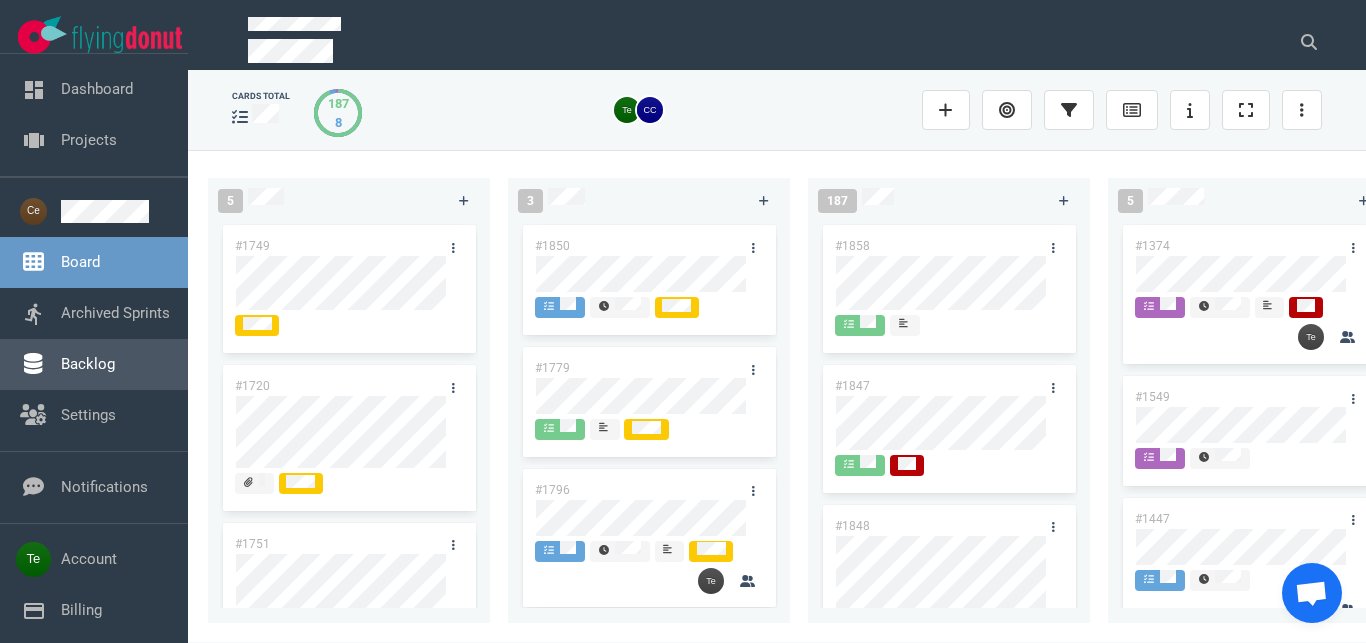 click on "Backlog" at bounding box center [88, 364] 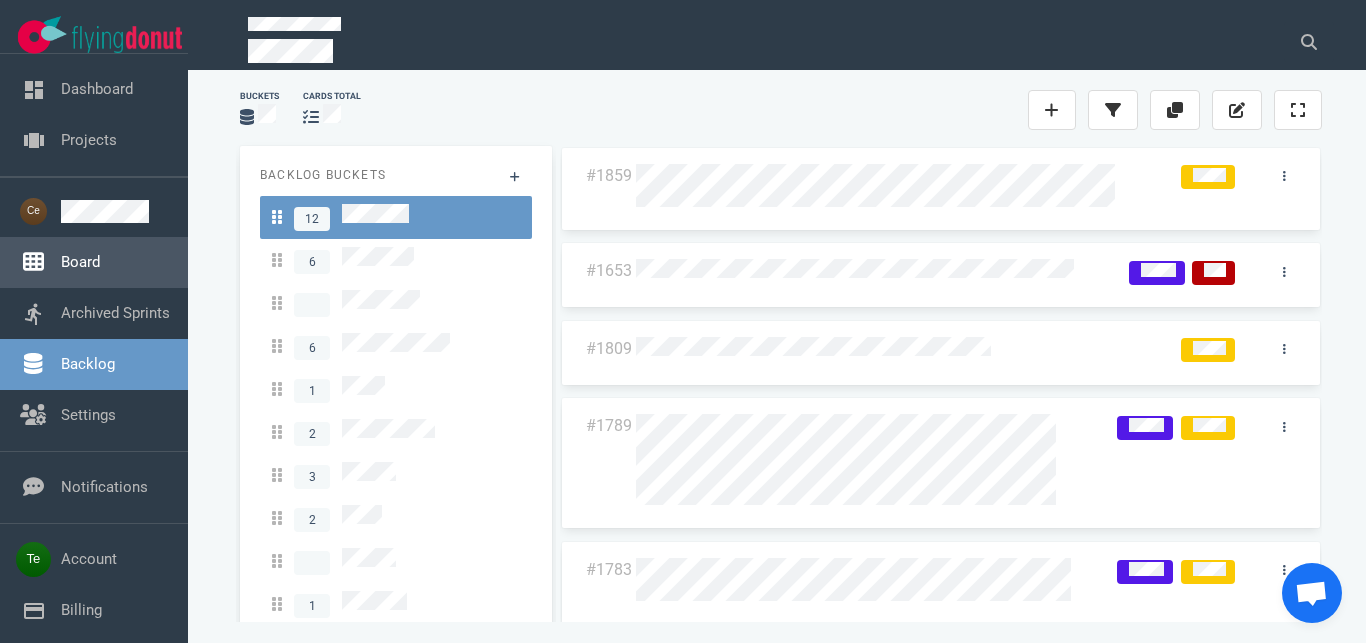 click on "Board" at bounding box center (80, 262) 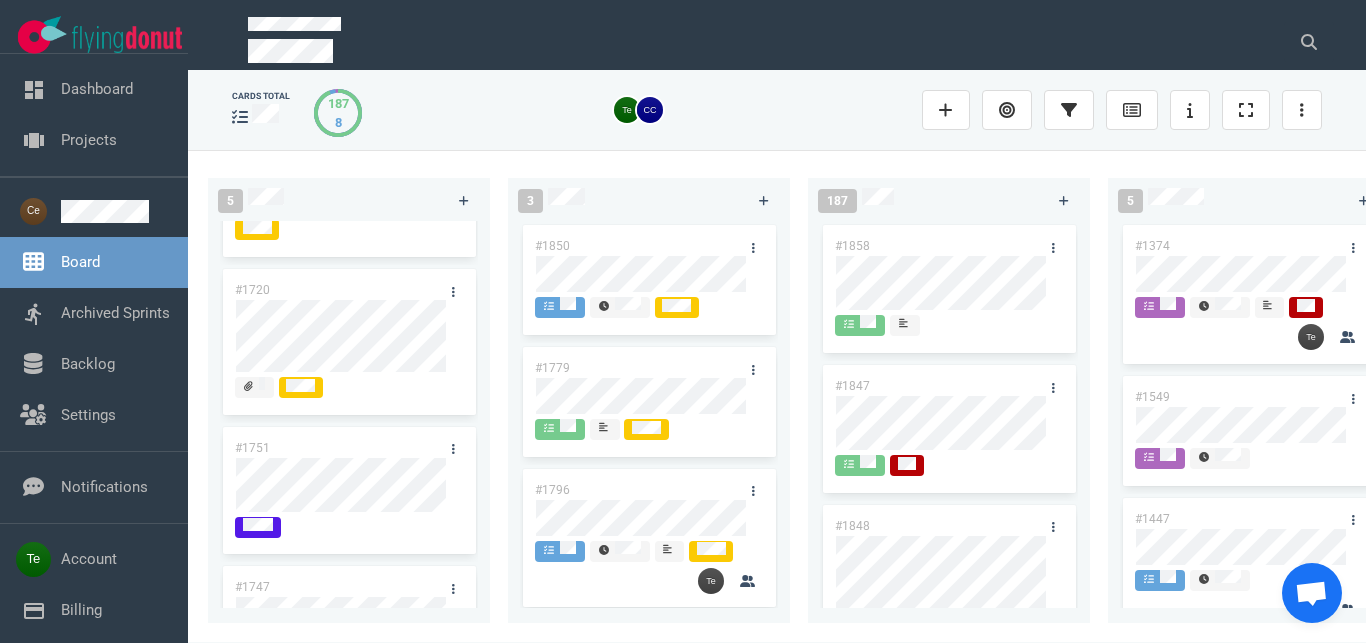 scroll, scrollTop: 0, scrollLeft: 0, axis: both 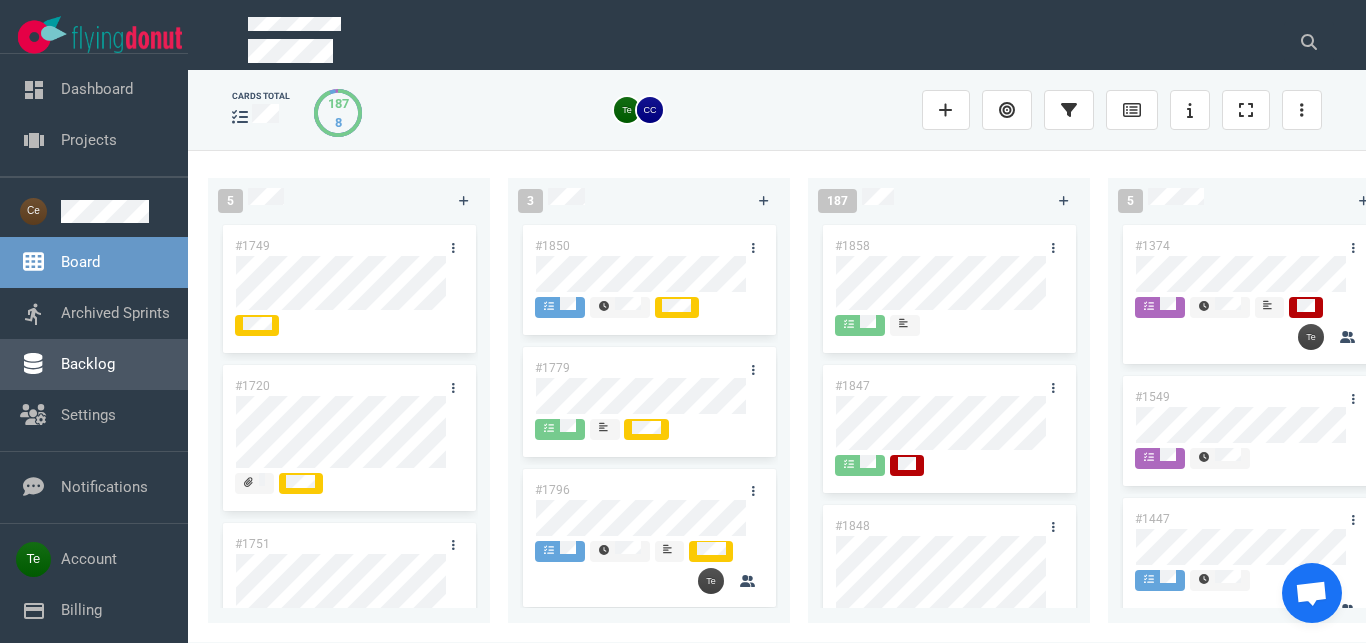 click on "Backlog" at bounding box center (88, 364) 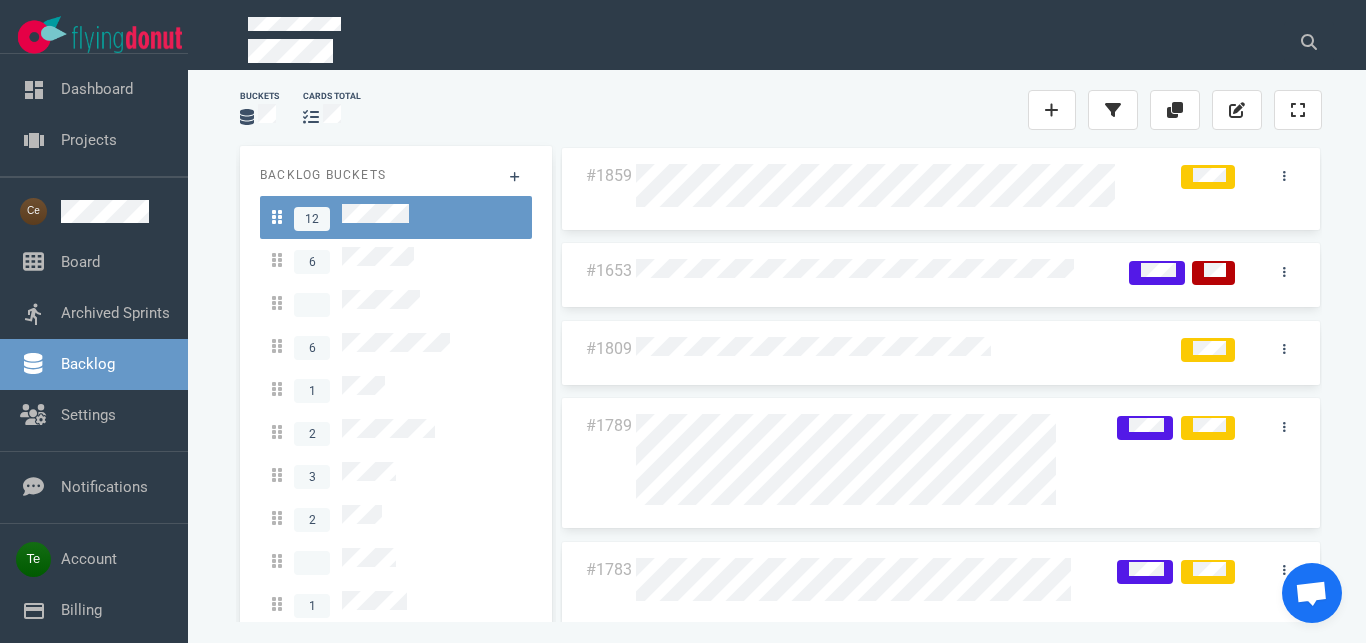 click on "12" at bounding box center (396, 217) 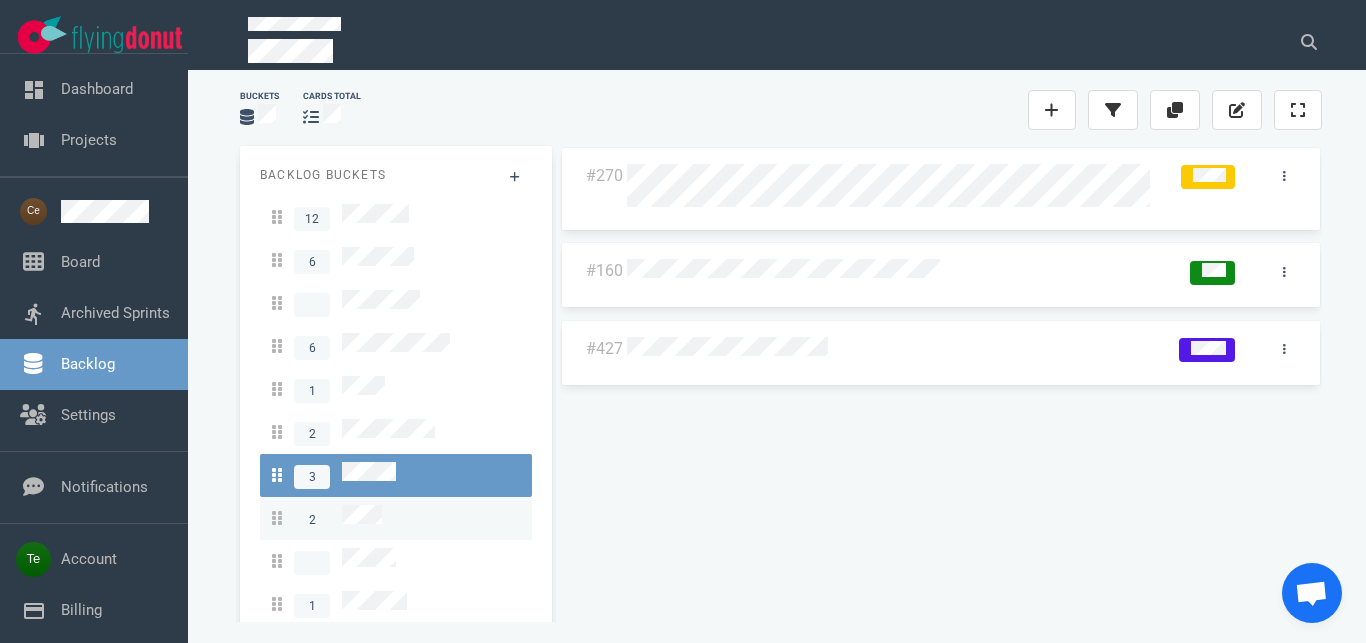 click on "2" at bounding box center [396, 518] 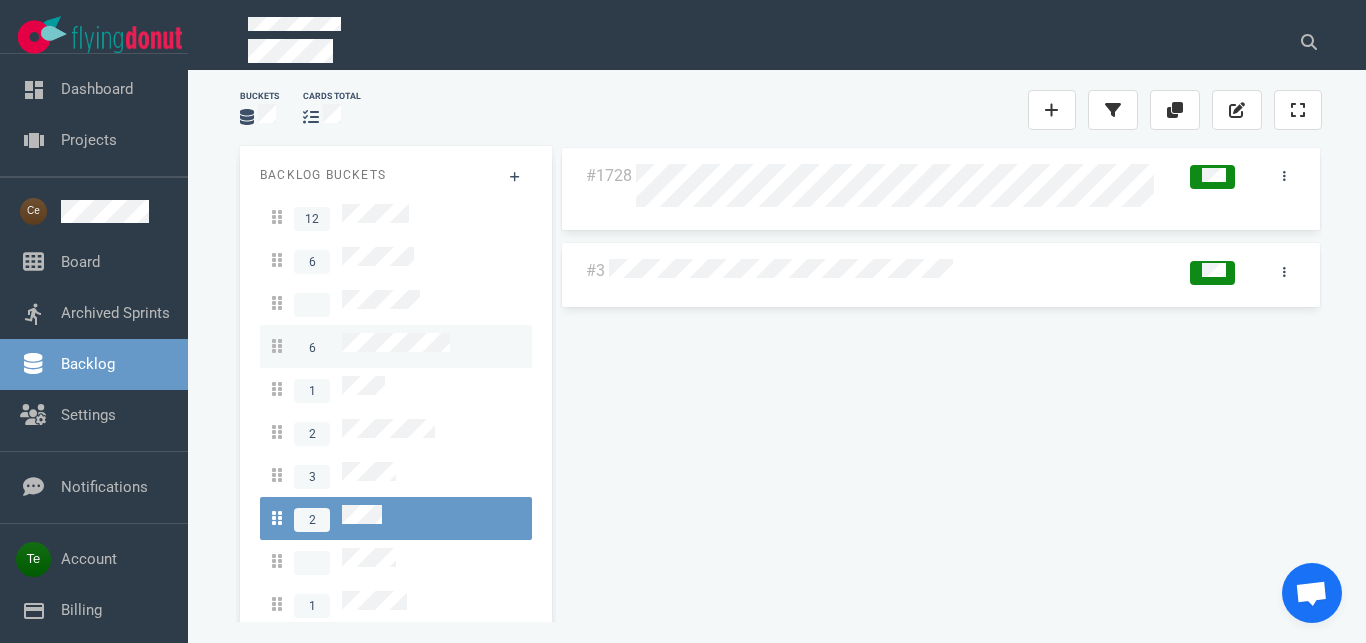 click on "6" at bounding box center [361, 346] 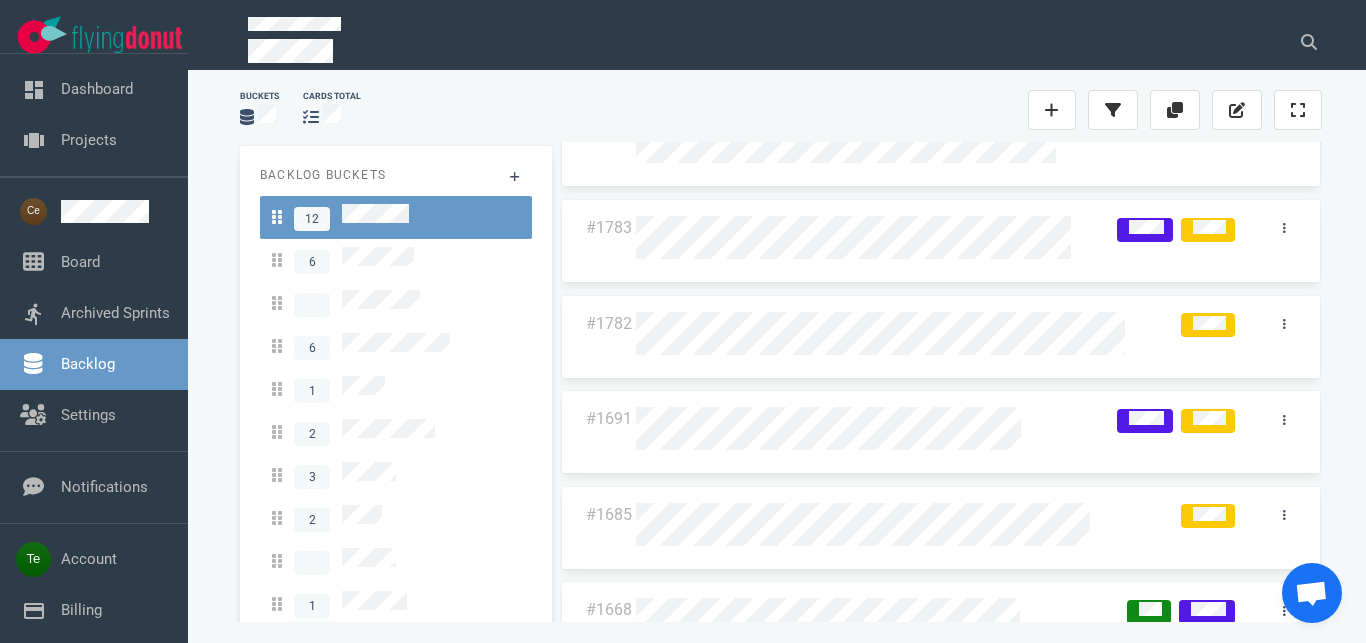 scroll, scrollTop: 0, scrollLeft: 0, axis: both 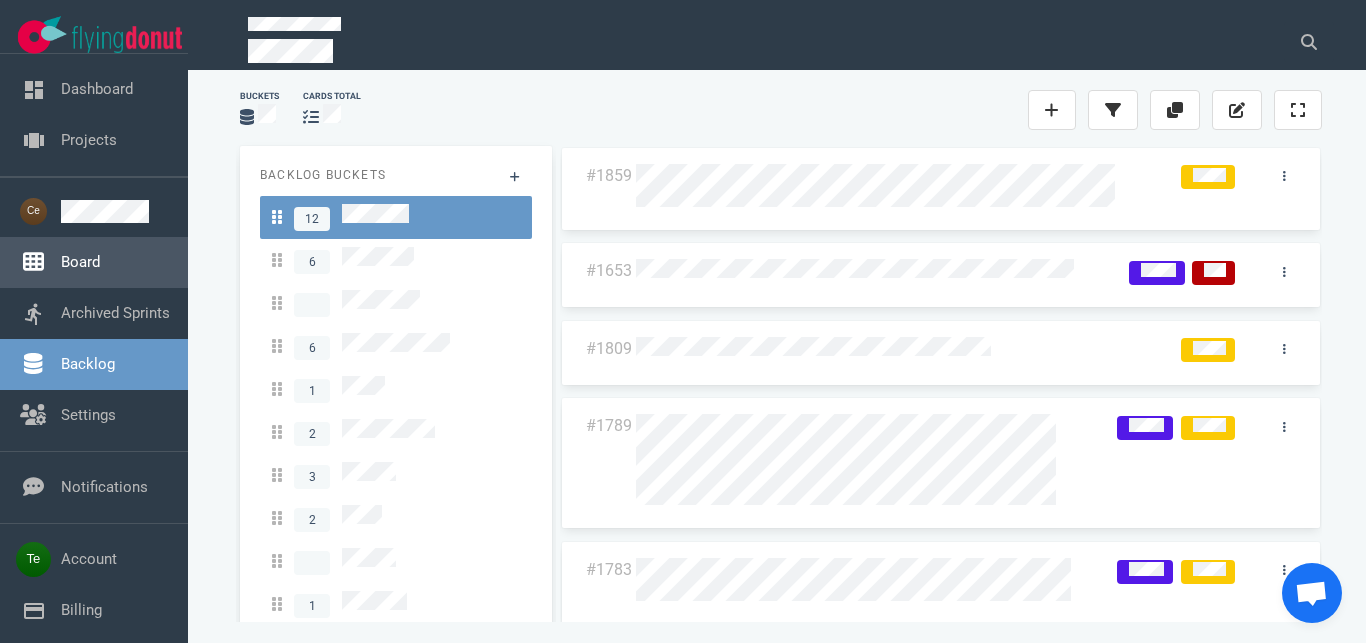 click on "Board" at bounding box center (80, 262) 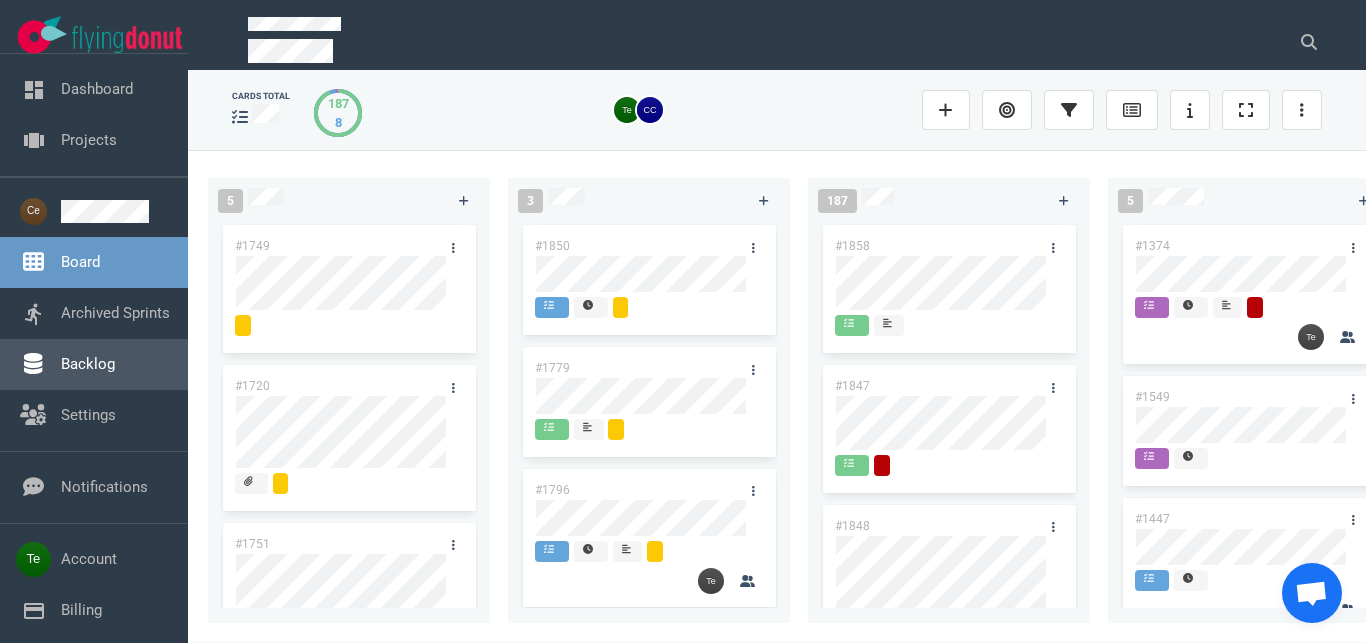 click on "Backlog" at bounding box center [88, 364] 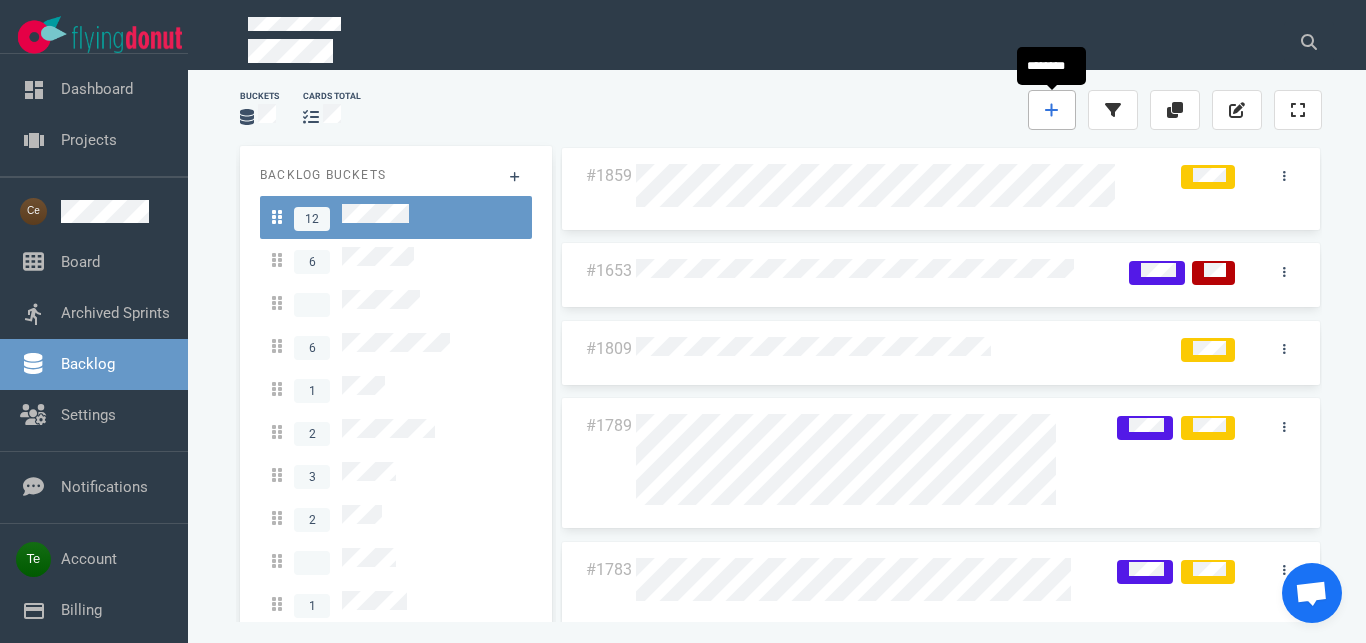 click at bounding box center (1052, 110) 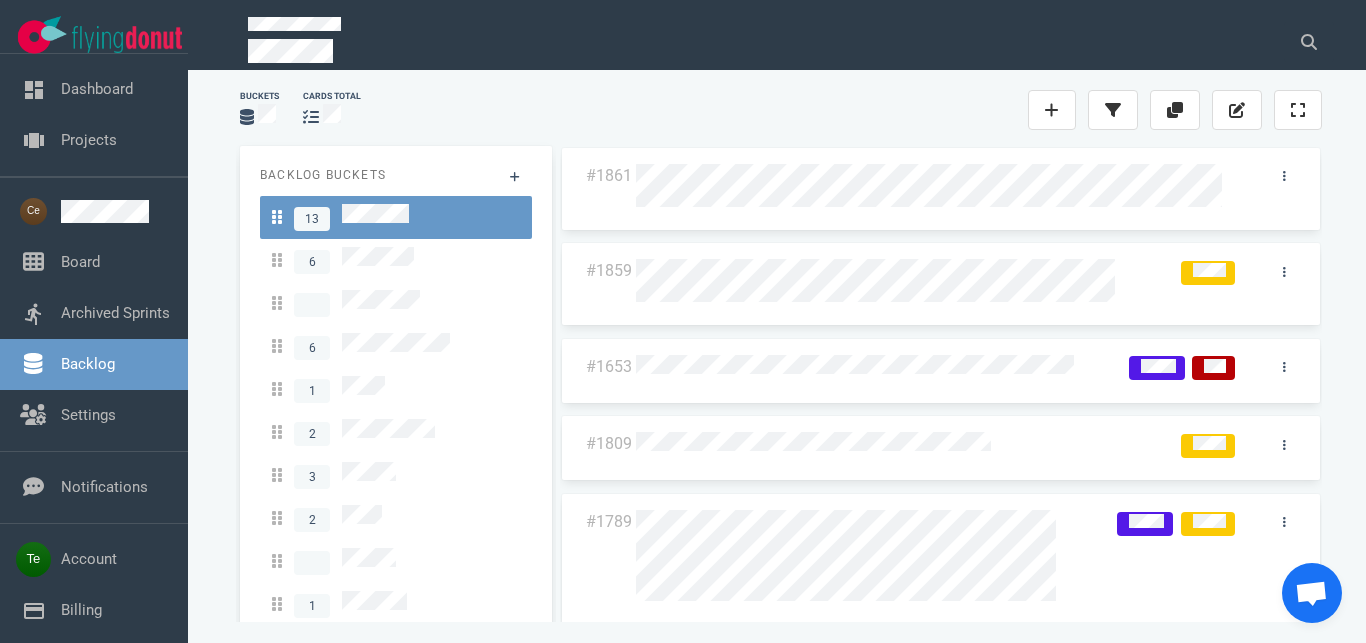 drag, startPoint x: 731, startPoint y: 89, endPoint x: 750, endPoint y: 120, distance: 36.359318 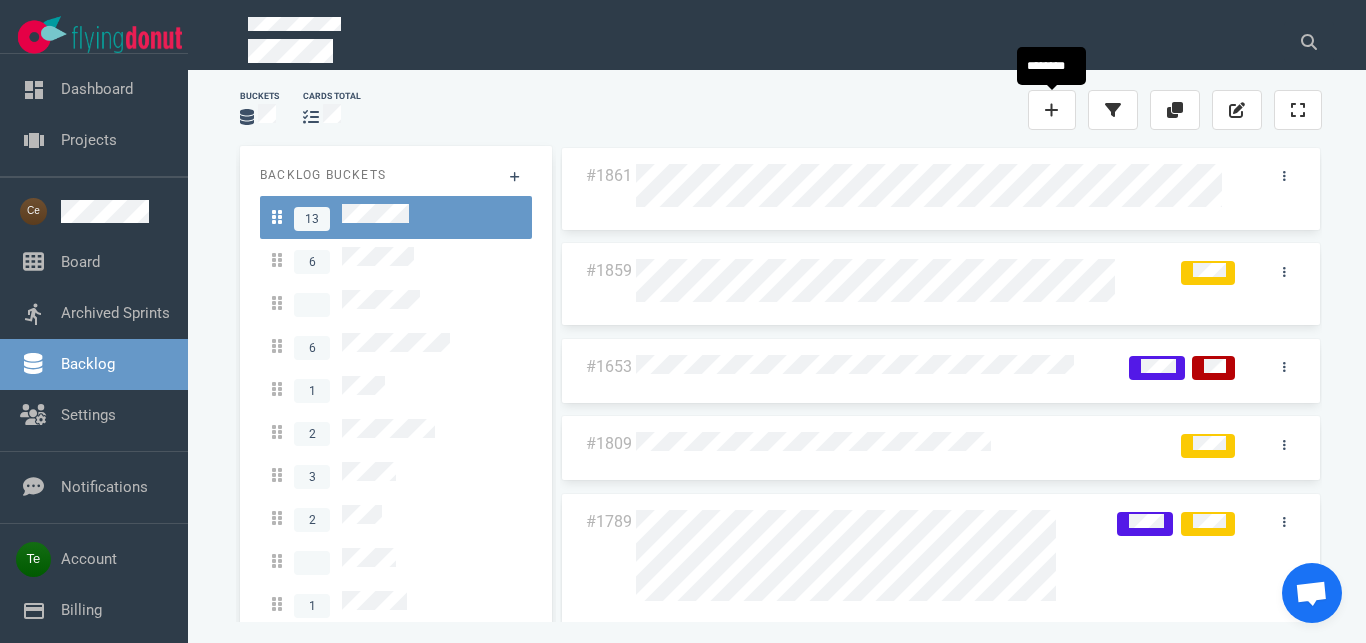 drag, startPoint x: 1053, startPoint y: 120, endPoint x: 899, endPoint y: 123, distance: 154.02922 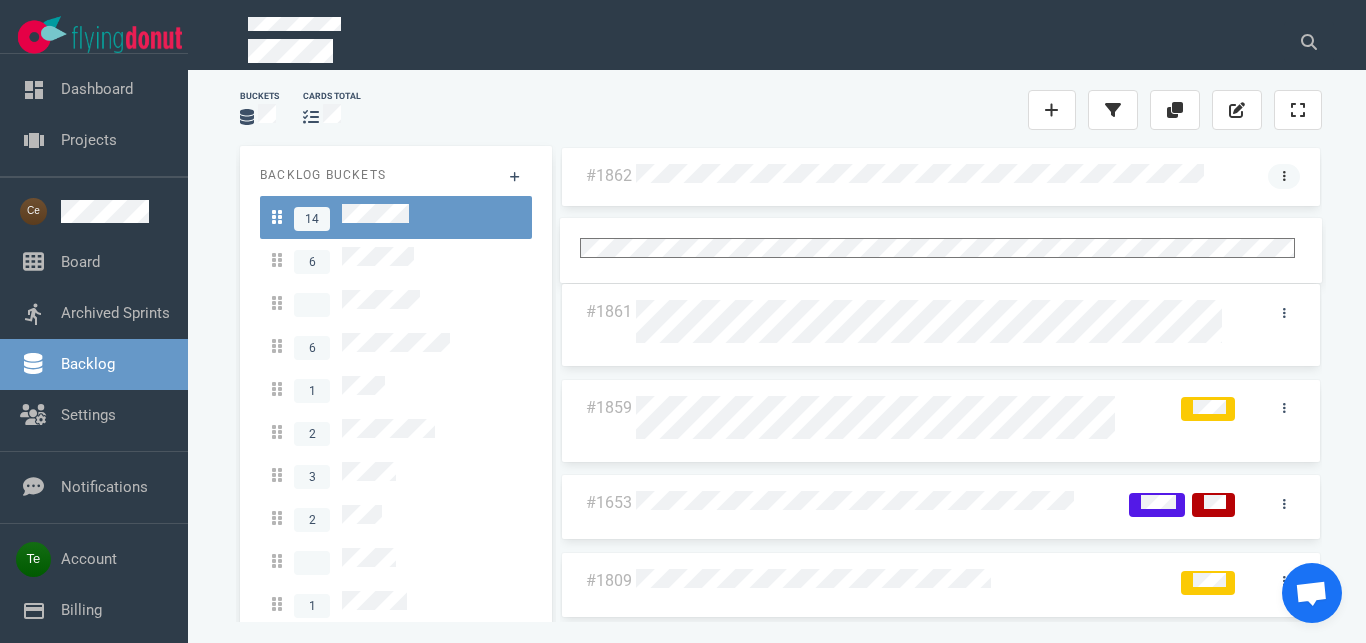 click at bounding box center [1284, 176] 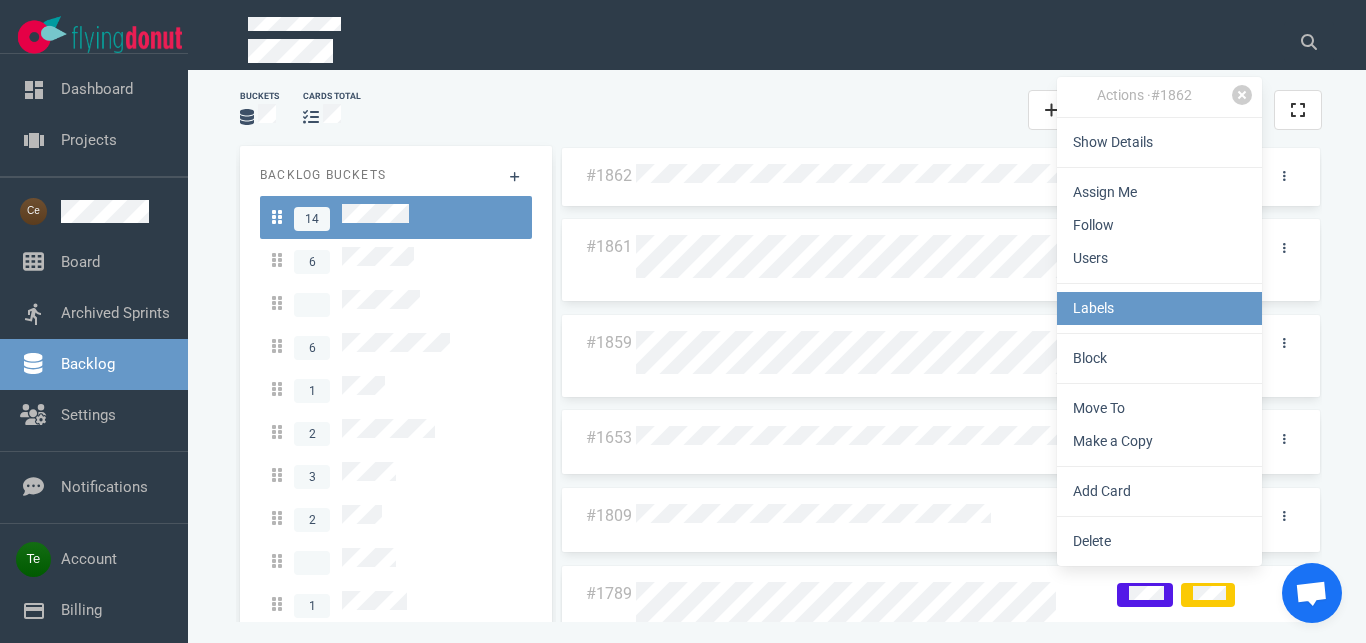 click on "Labels" at bounding box center (1159, 308) 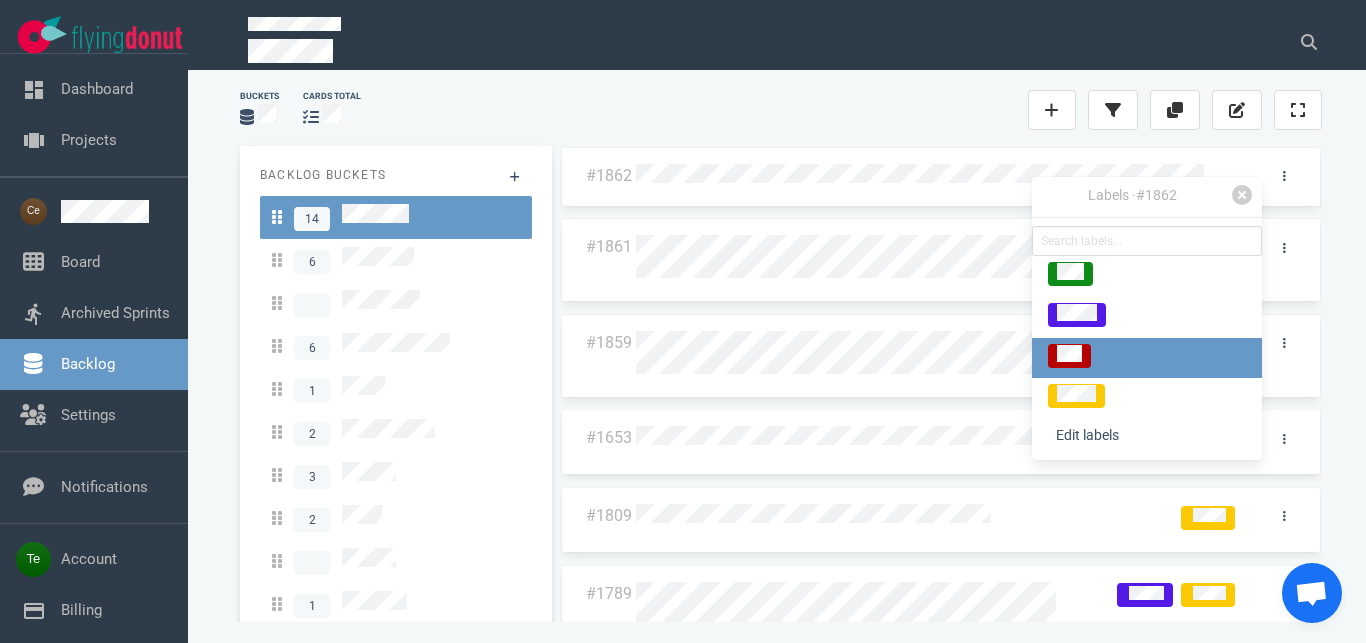 click at bounding box center (1069, 356) 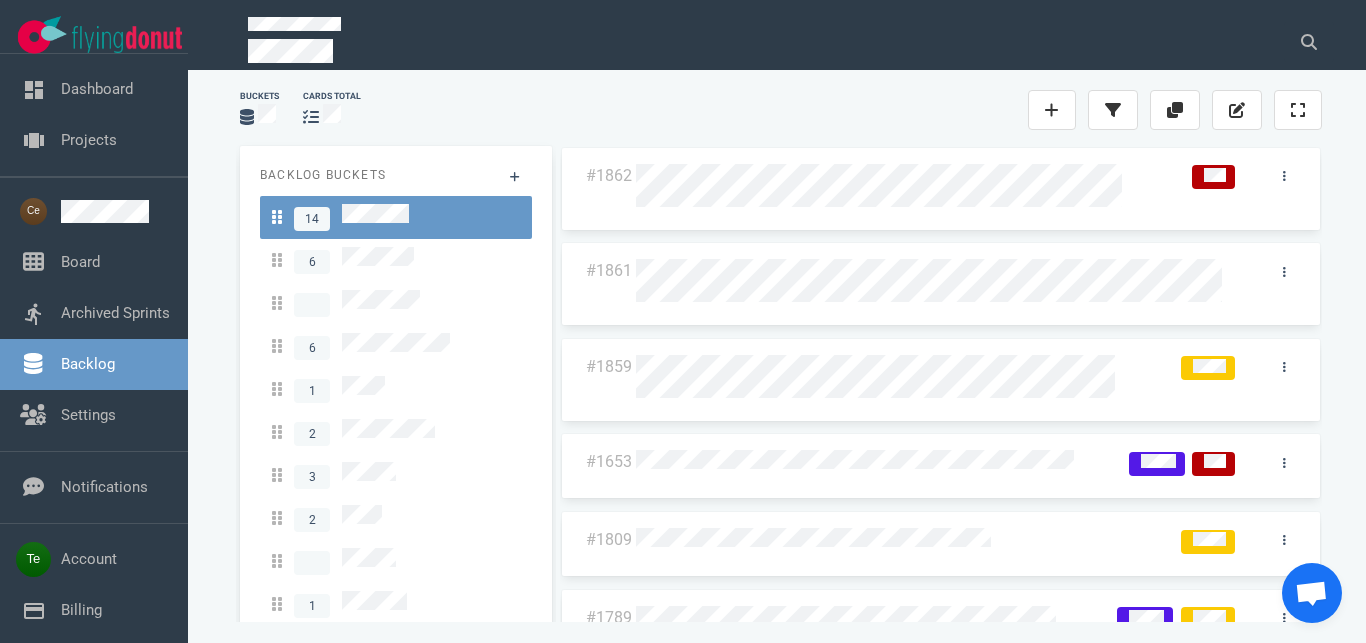 click on "Buckets cards total" at bounding box center [781, 110] 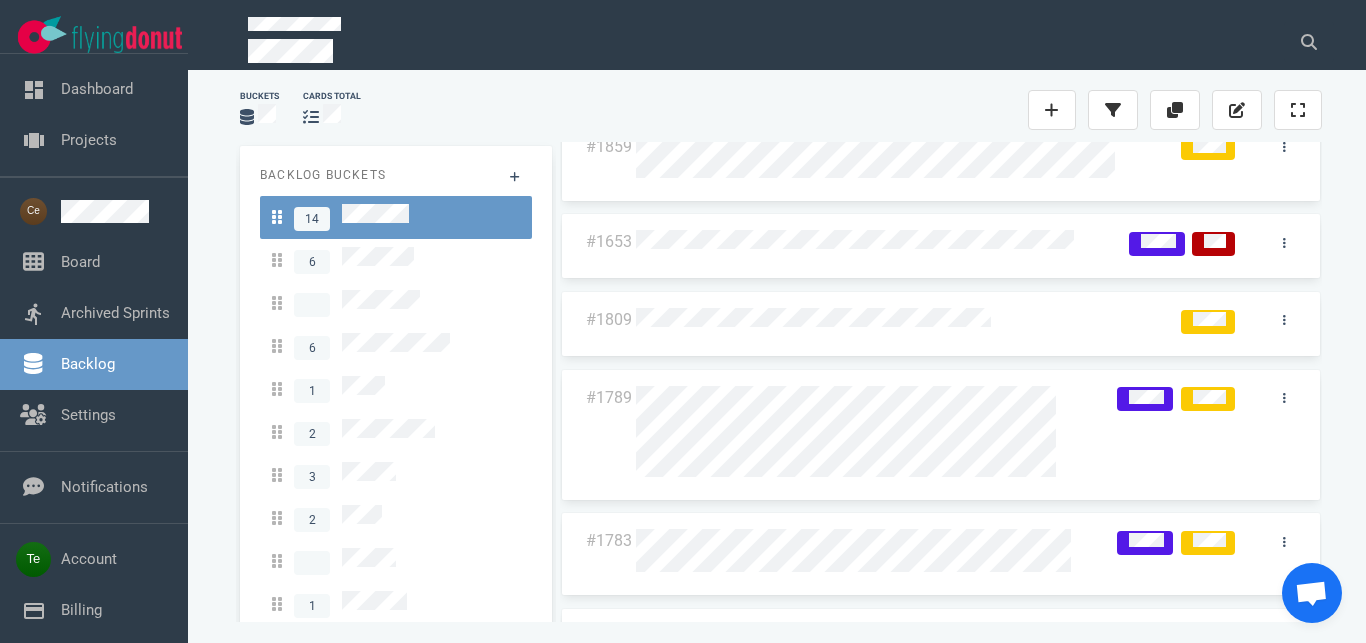 scroll, scrollTop: 228, scrollLeft: 0, axis: vertical 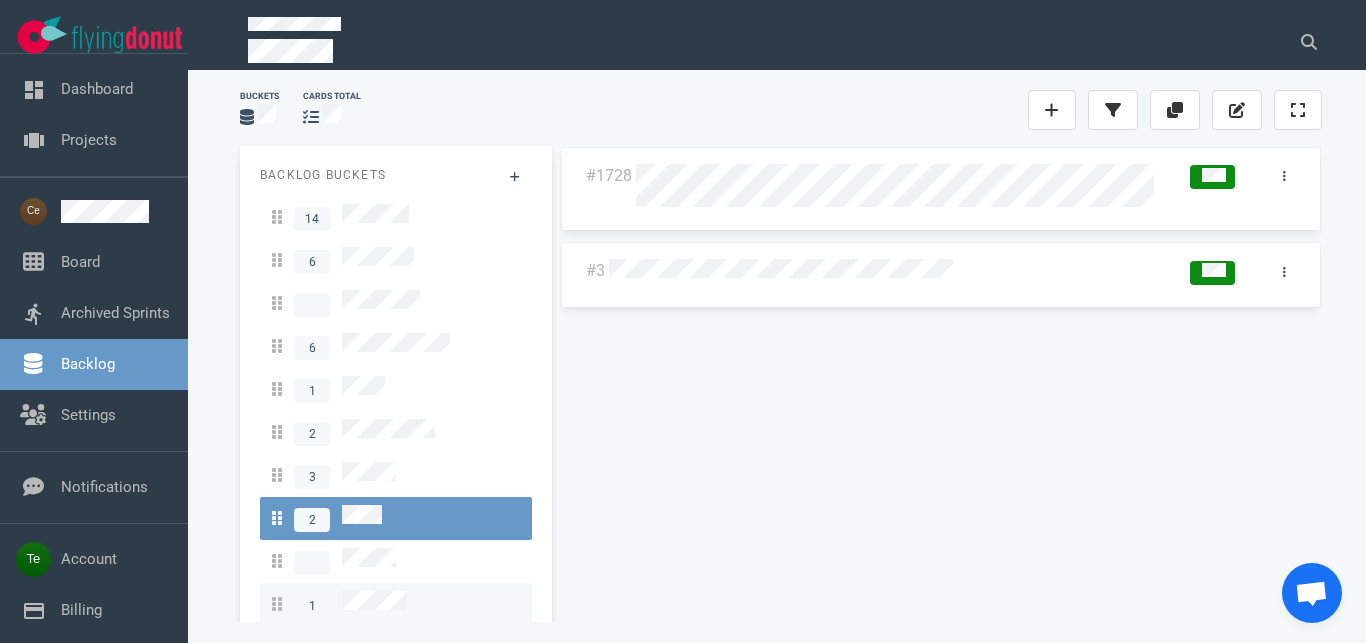 click on "1" at bounding box center (339, 604) 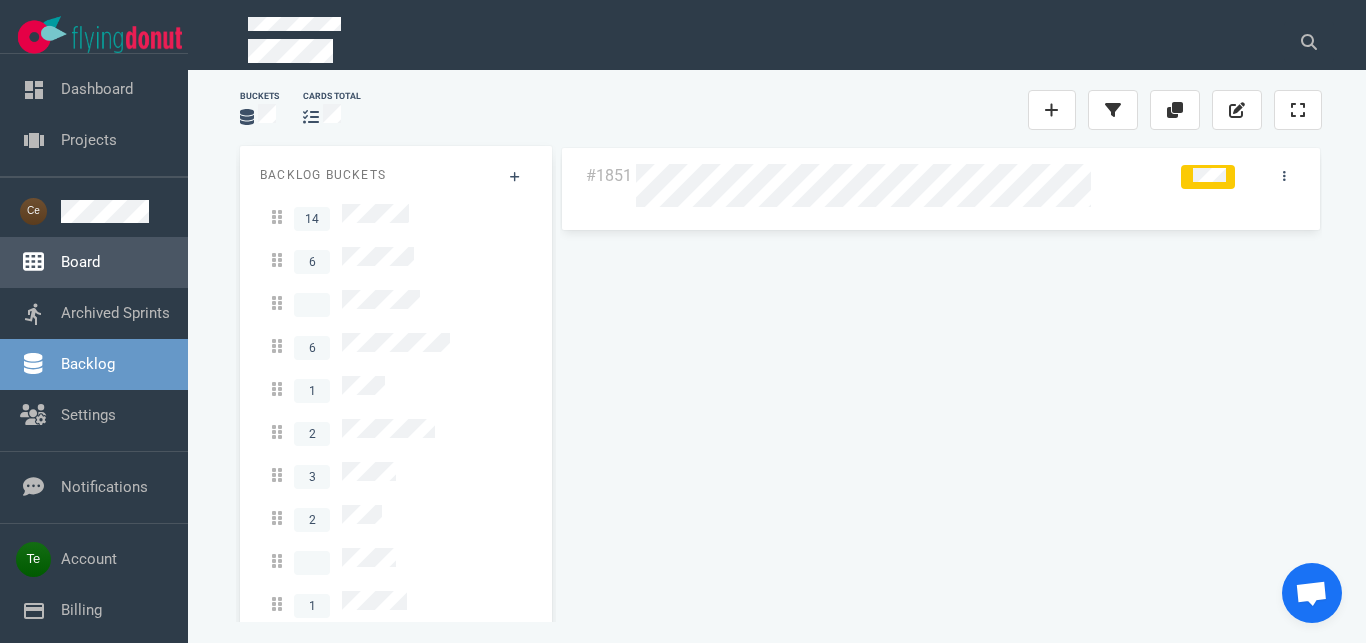 click on "Board" at bounding box center (80, 262) 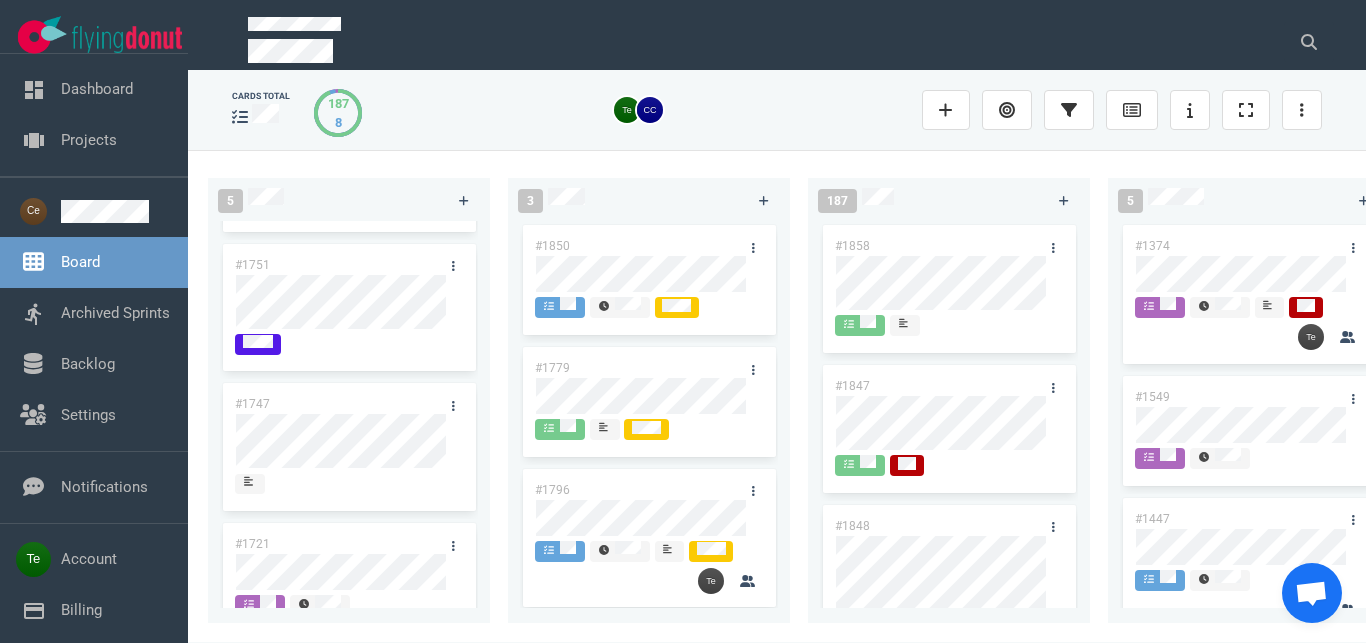 scroll, scrollTop: 329, scrollLeft: 0, axis: vertical 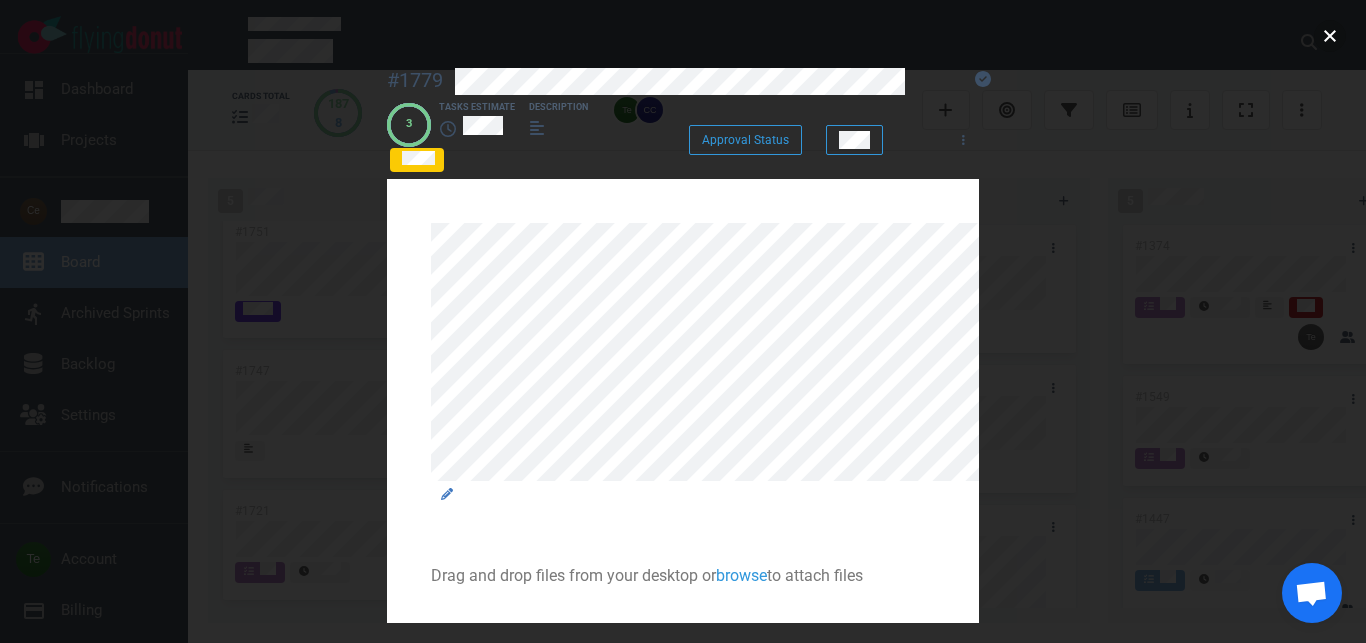 click at bounding box center (1330, 36) 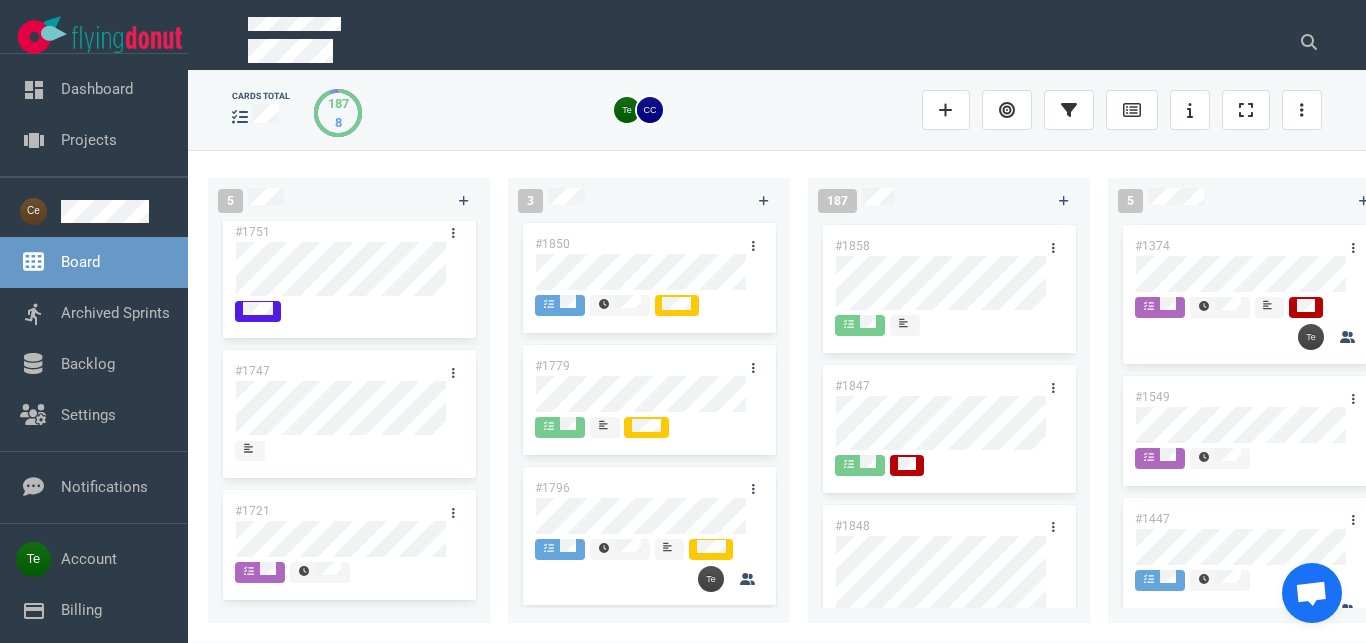 scroll, scrollTop: 0, scrollLeft: 0, axis: both 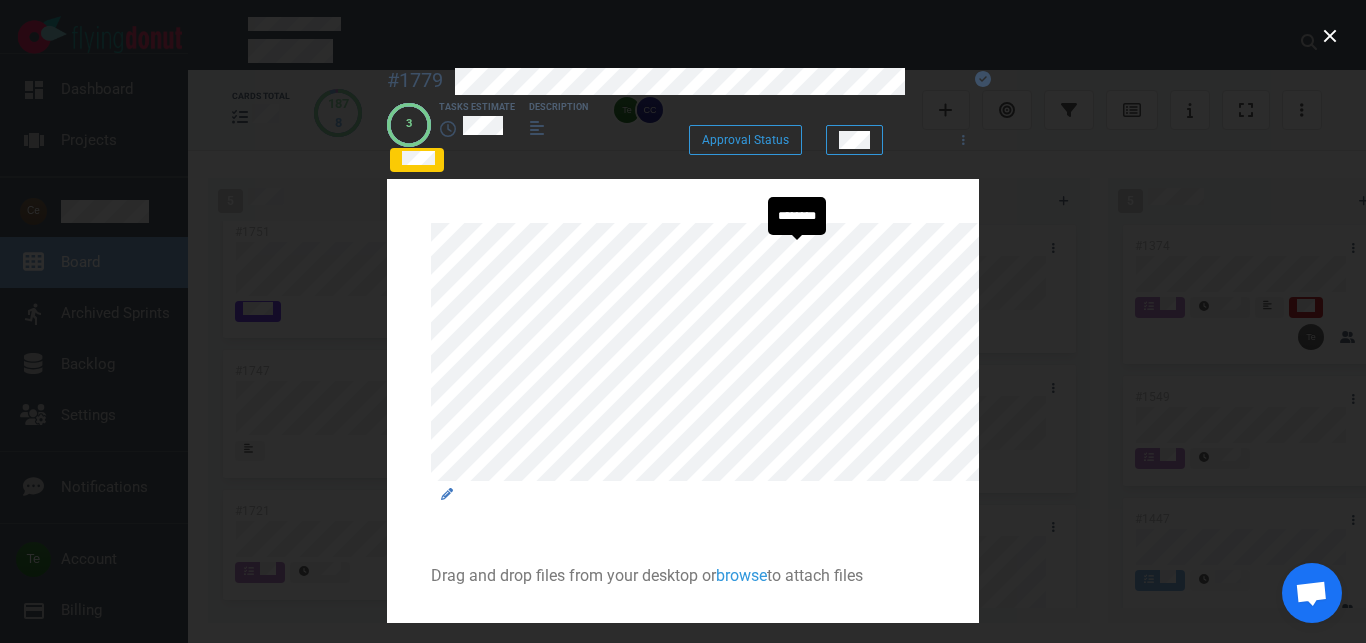 click 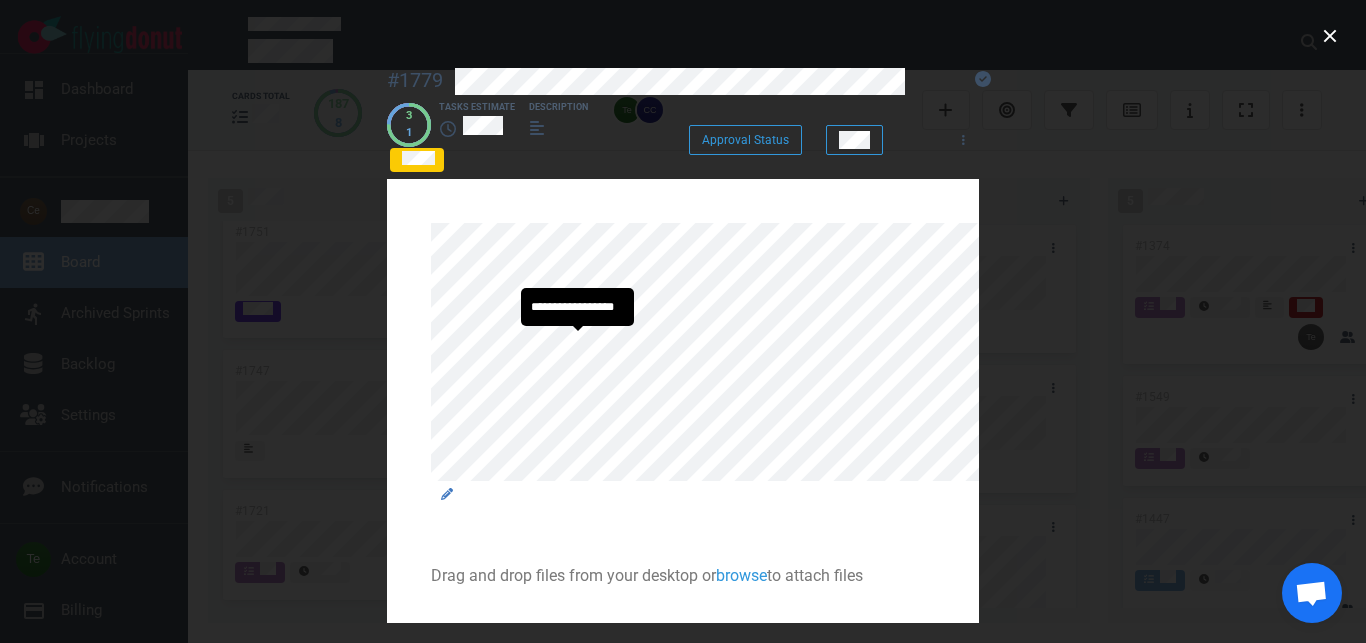 click 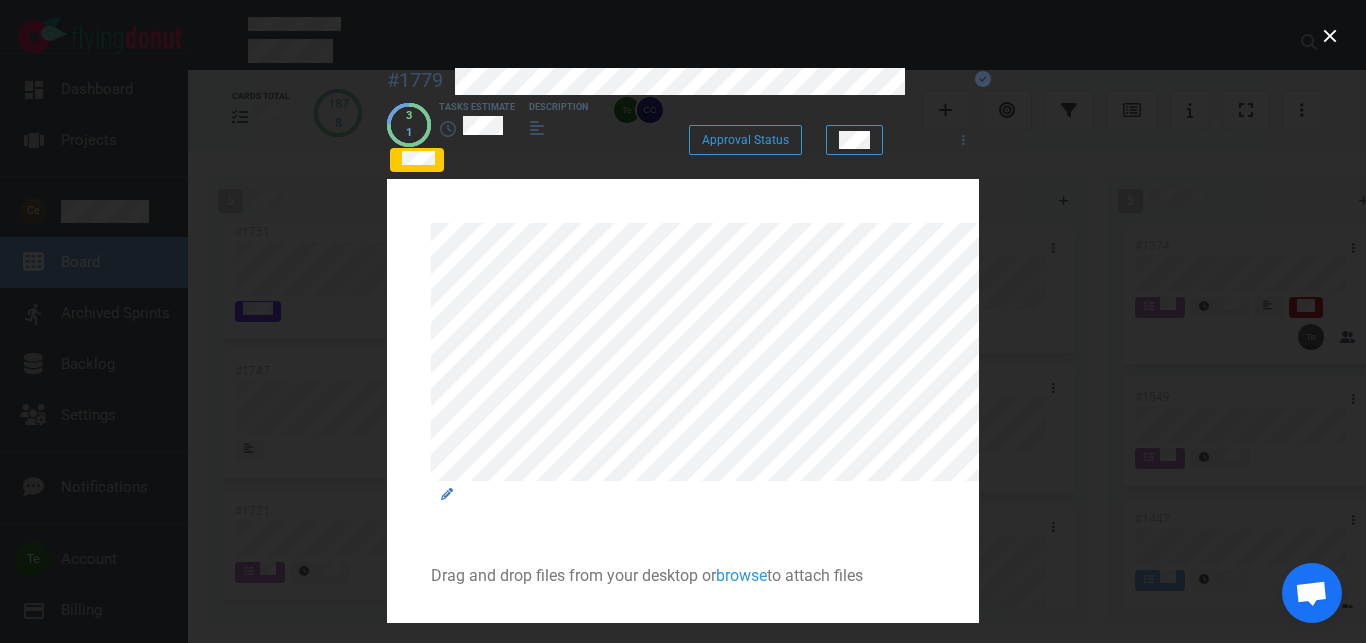 scroll, scrollTop: 0, scrollLeft: 5, axis: horizontal 